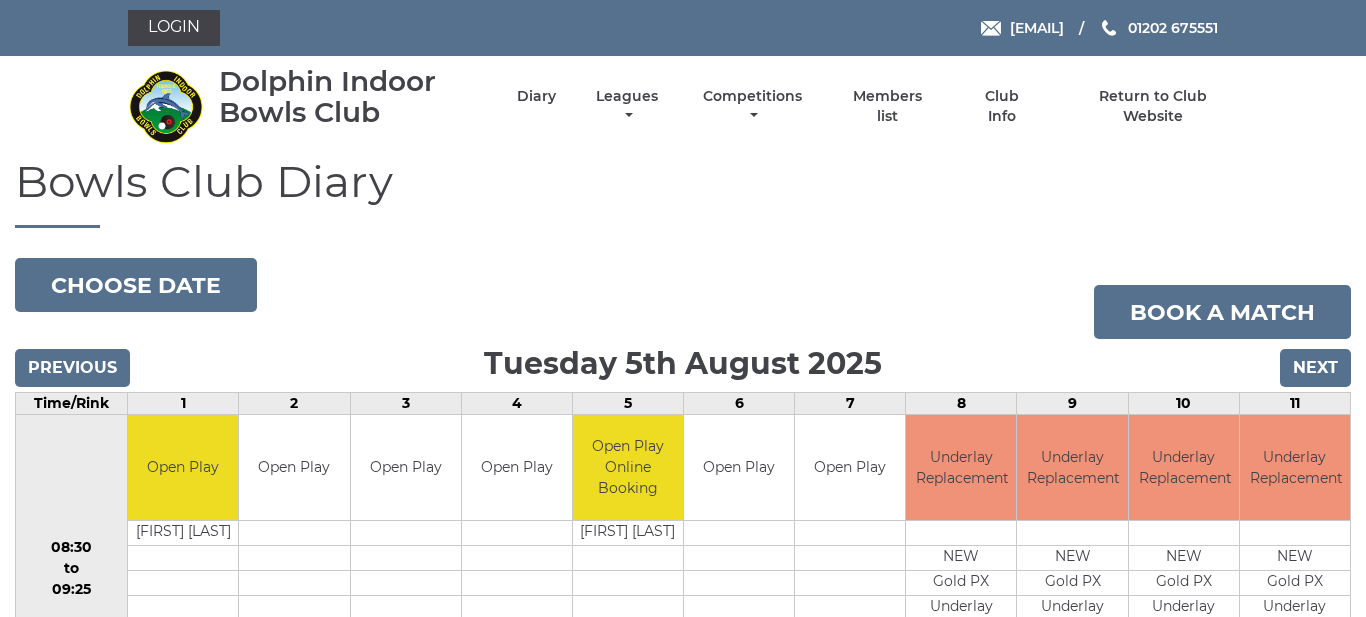 scroll, scrollTop: 0, scrollLeft: 0, axis: both 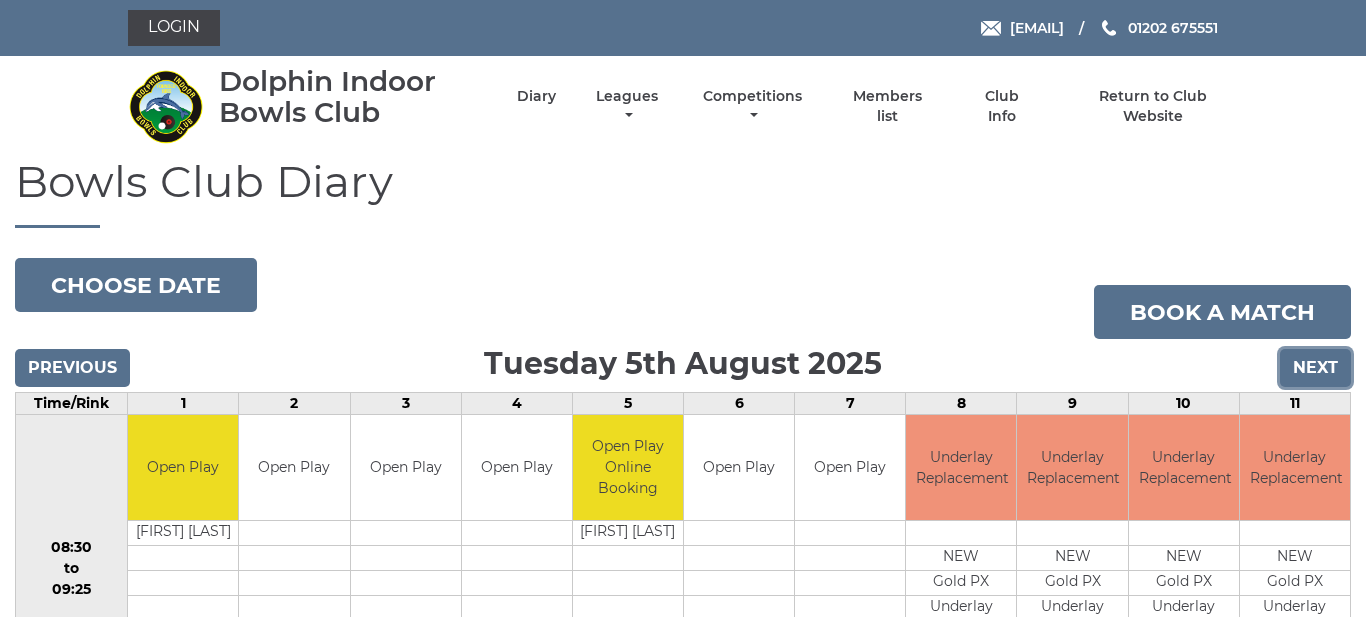 click on "Next" at bounding box center [1315, 368] 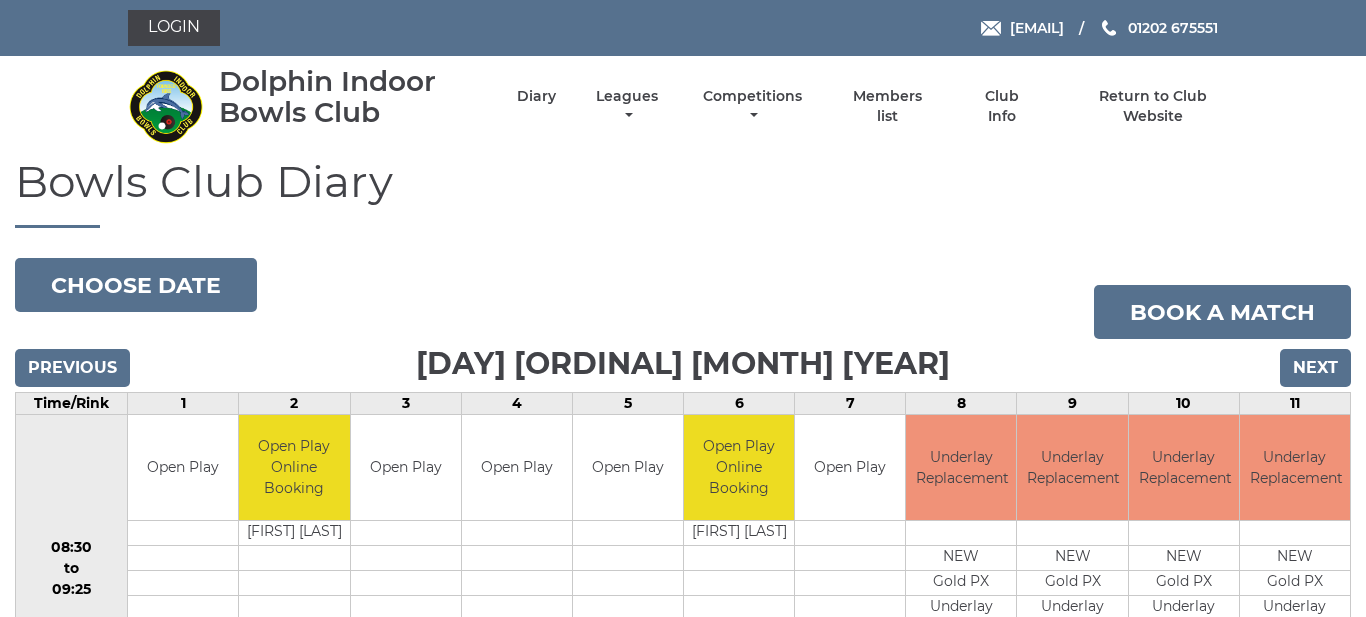 scroll, scrollTop: 0, scrollLeft: 0, axis: both 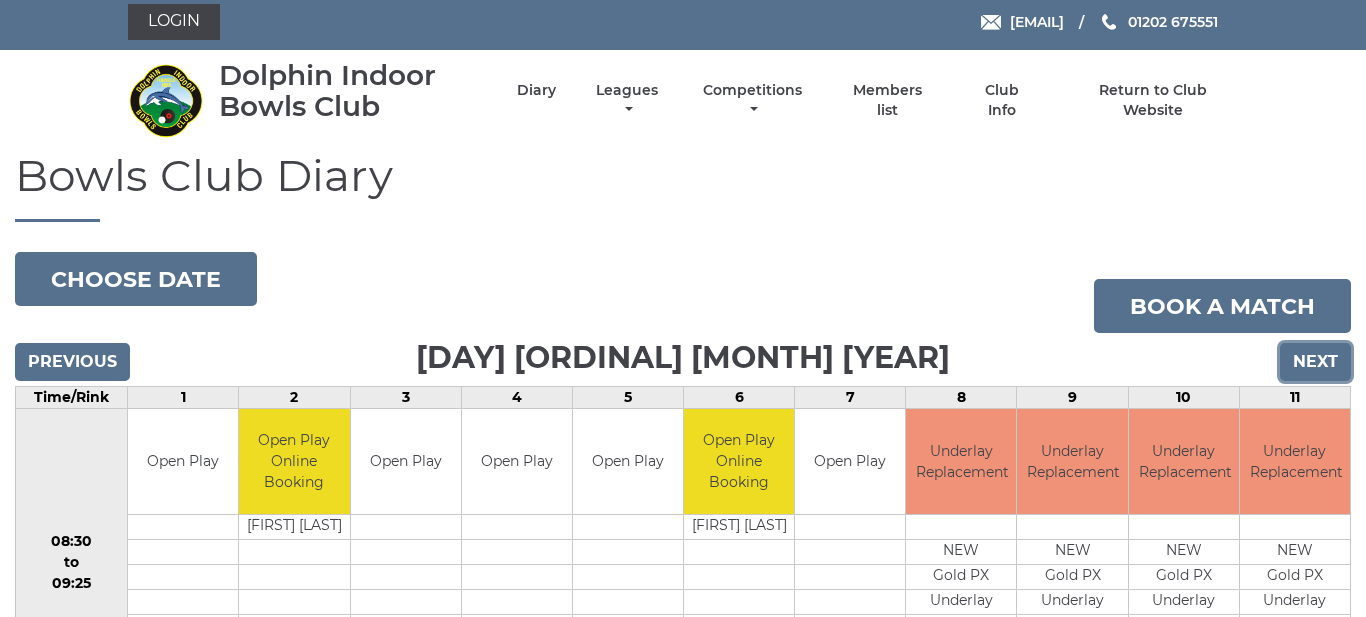 click on "Next" at bounding box center (1315, 362) 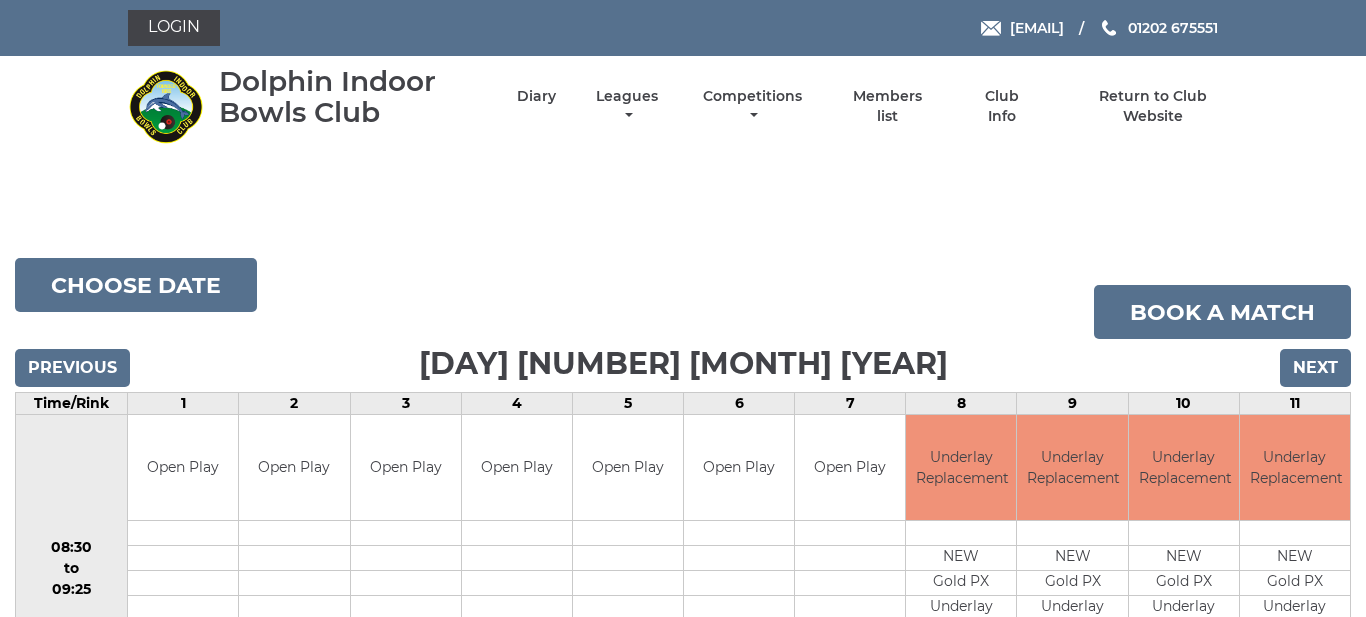 scroll, scrollTop: 0, scrollLeft: 0, axis: both 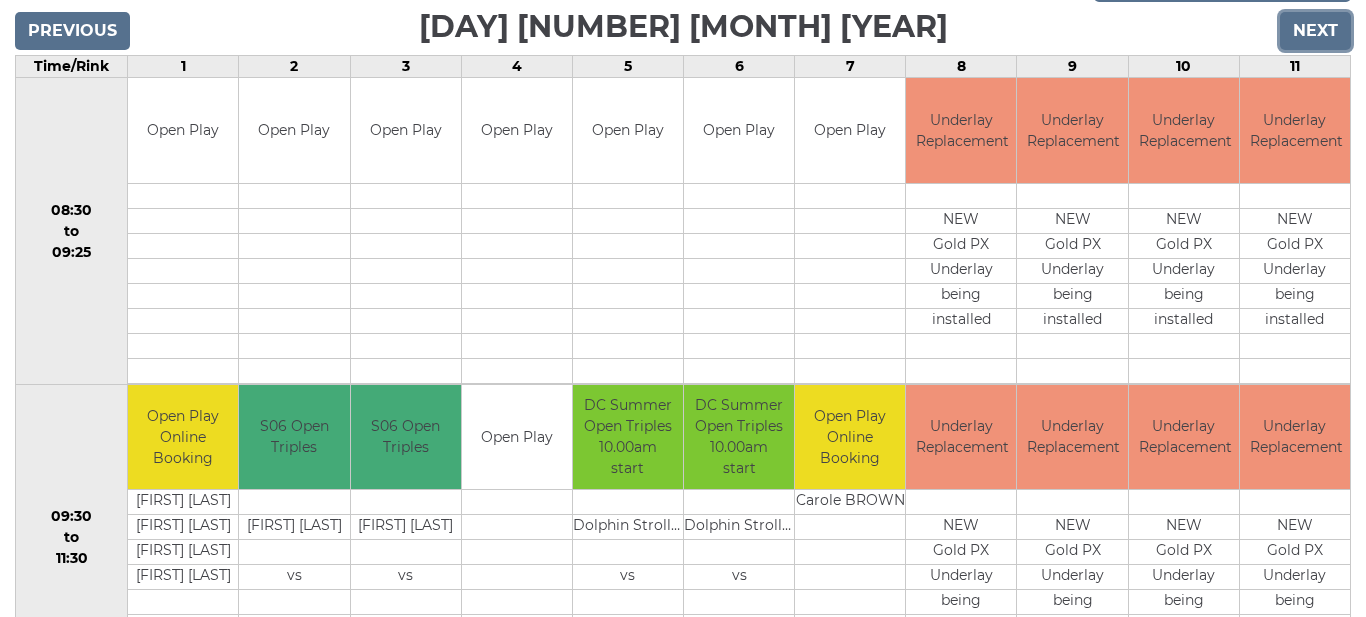 click on "Next" at bounding box center [1315, 31] 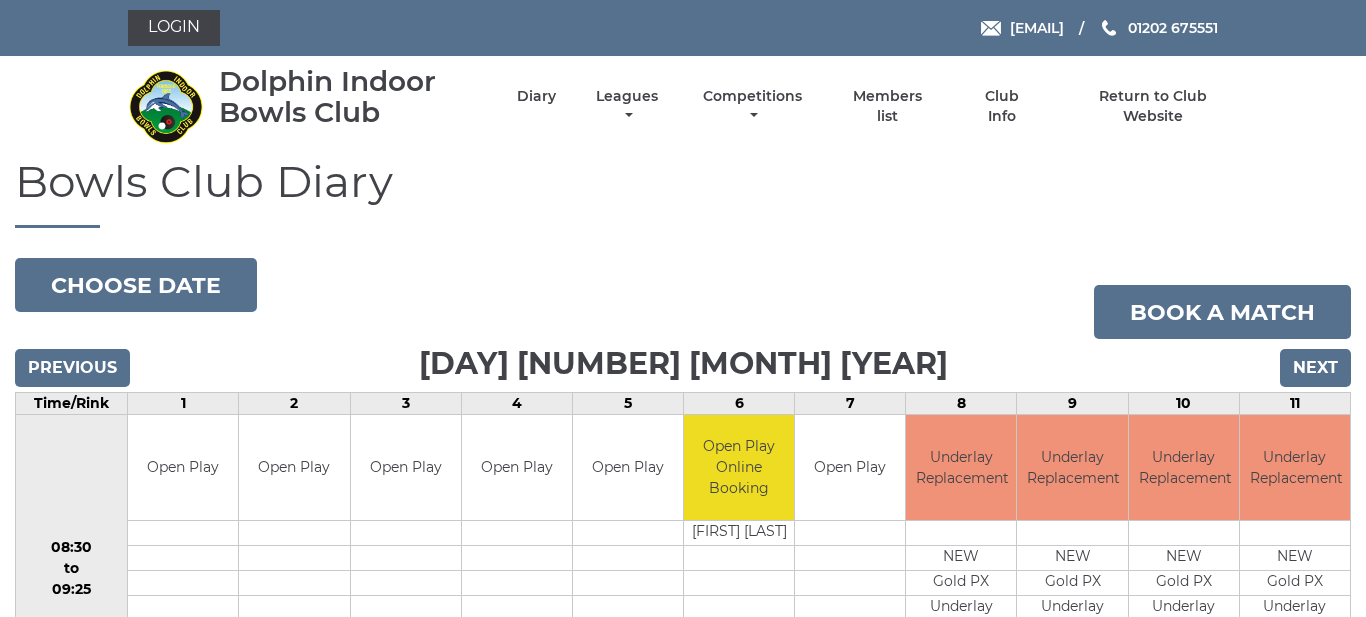 scroll, scrollTop: 0, scrollLeft: 0, axis: both 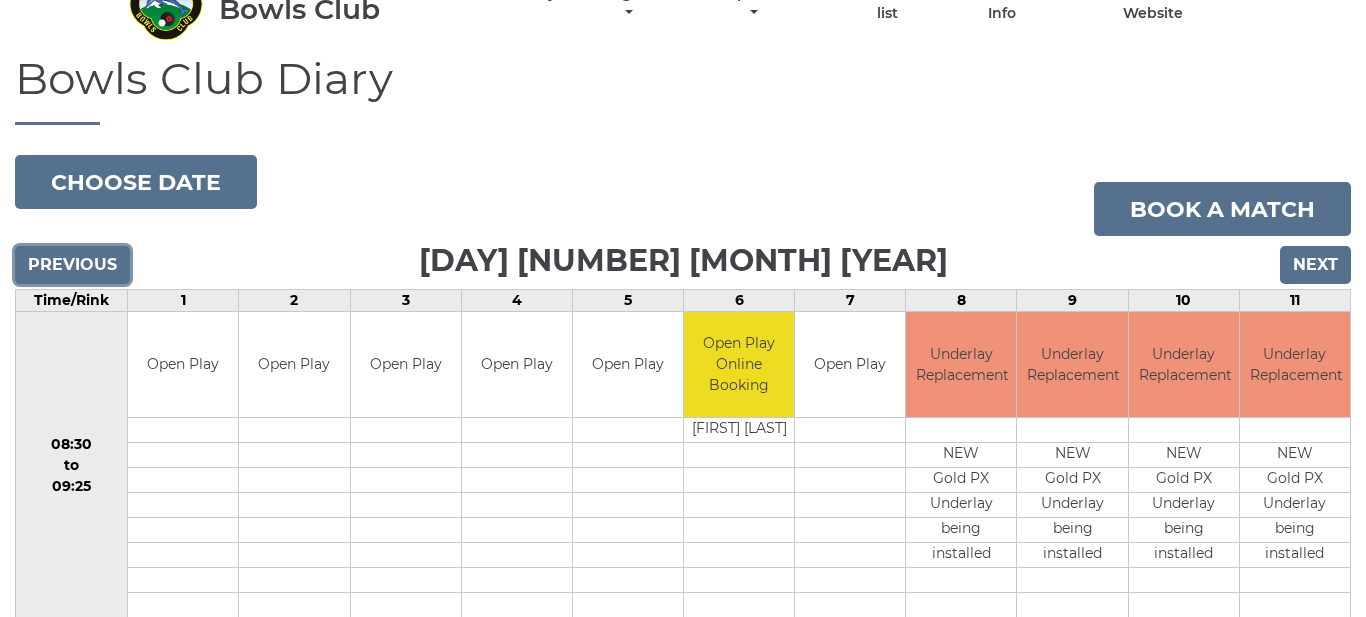click on "Previous" at bounding box center (72, 265) 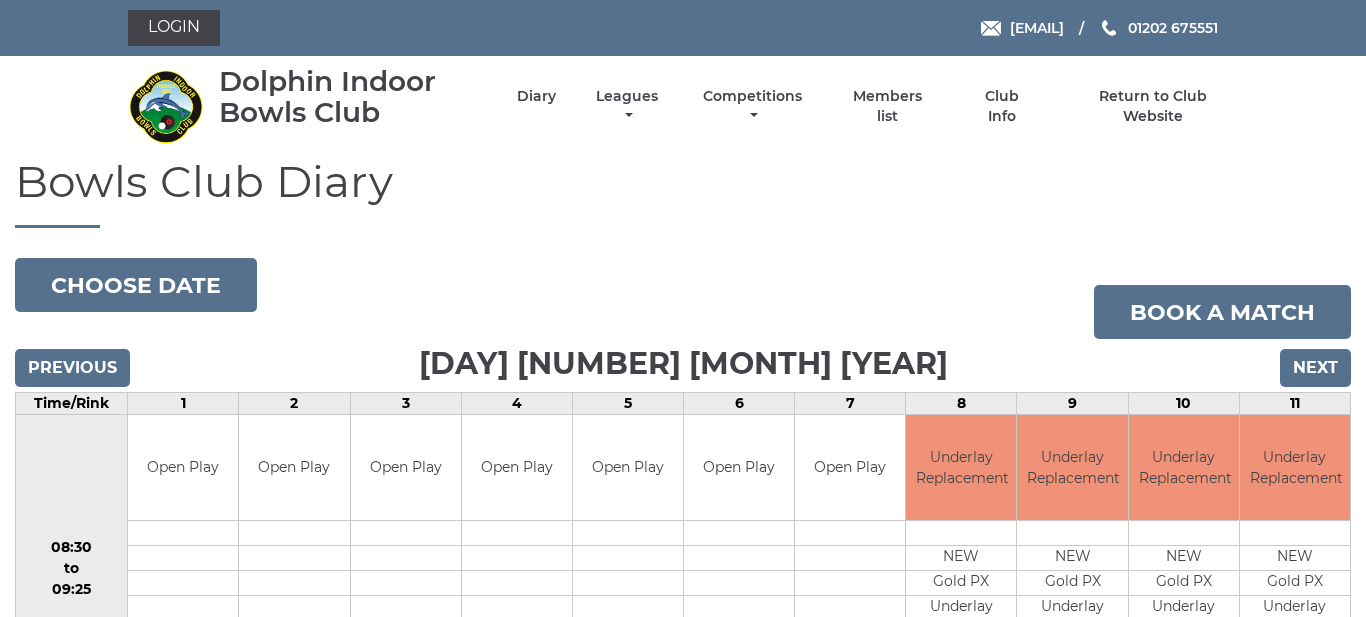 scroll, scrollTop: 0, scrollLeft: 0, axis: both 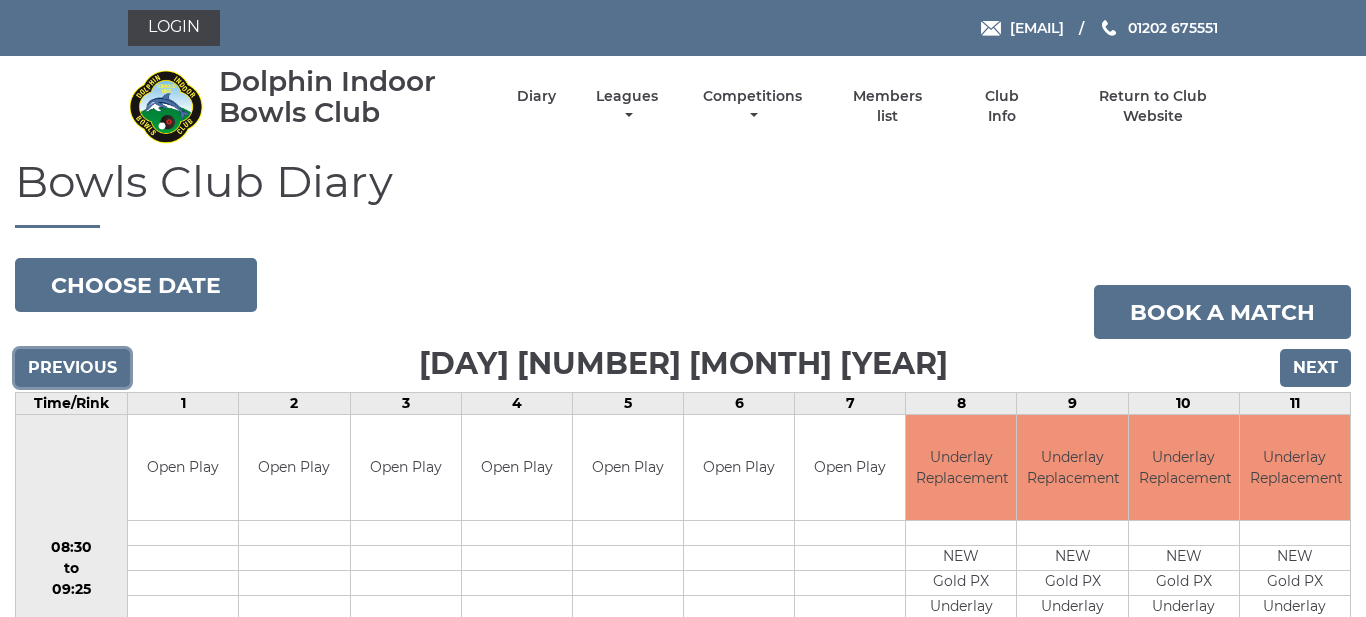 click on "Previous" at bounding box center [72, 368] 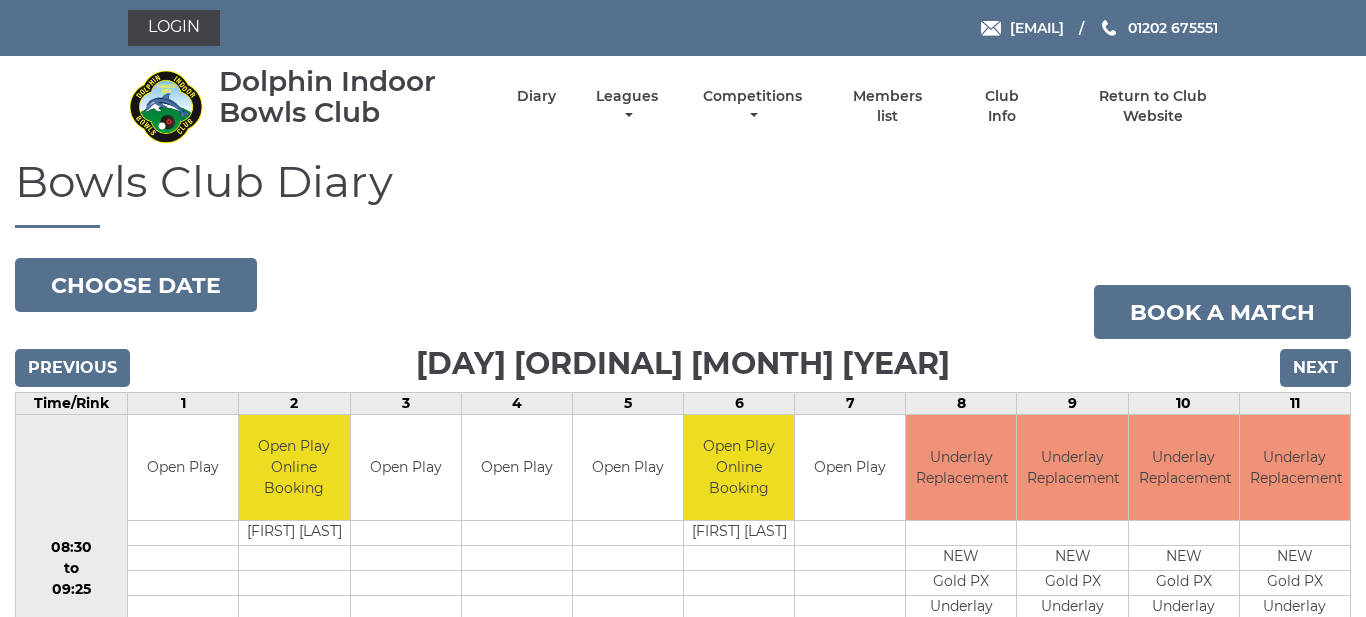 scroll, scrollTop: 0, scrollLeft: 0, axis: both 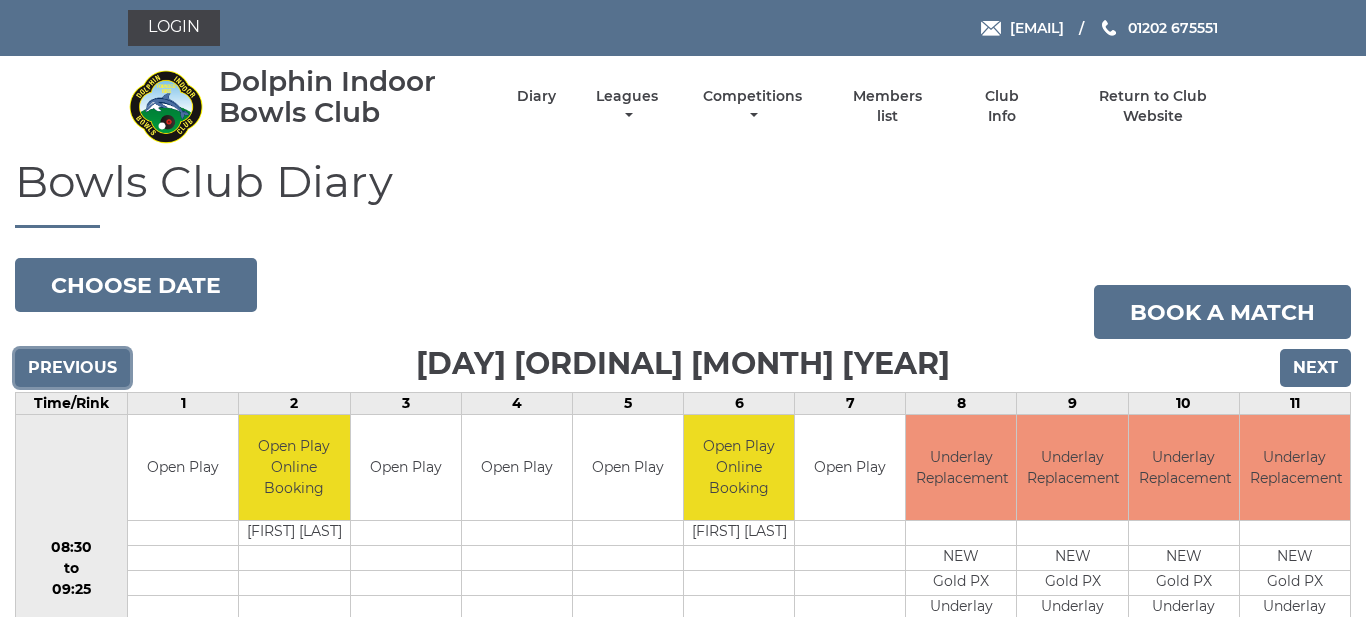 click on "Previous" at bounding box center [72, 368] 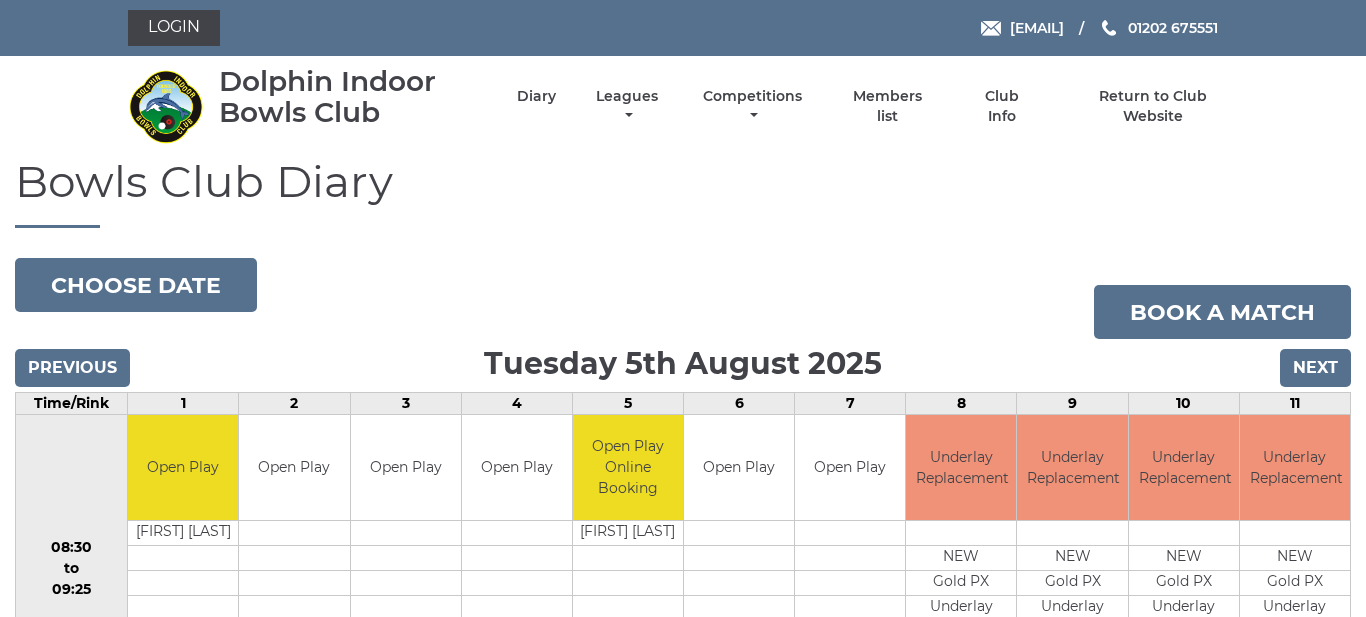 click on "Previous" at bounding box center (72, 368) 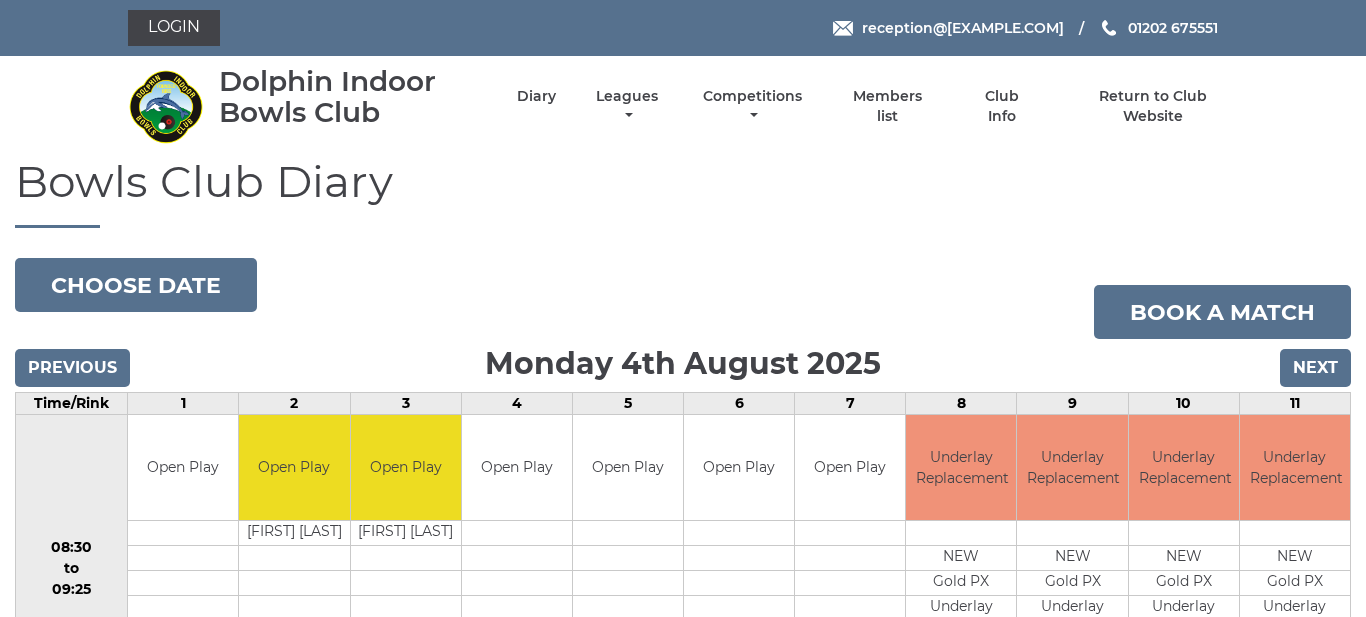 scroll, scrollTop: 0, scrollLeft: 0, axis: both 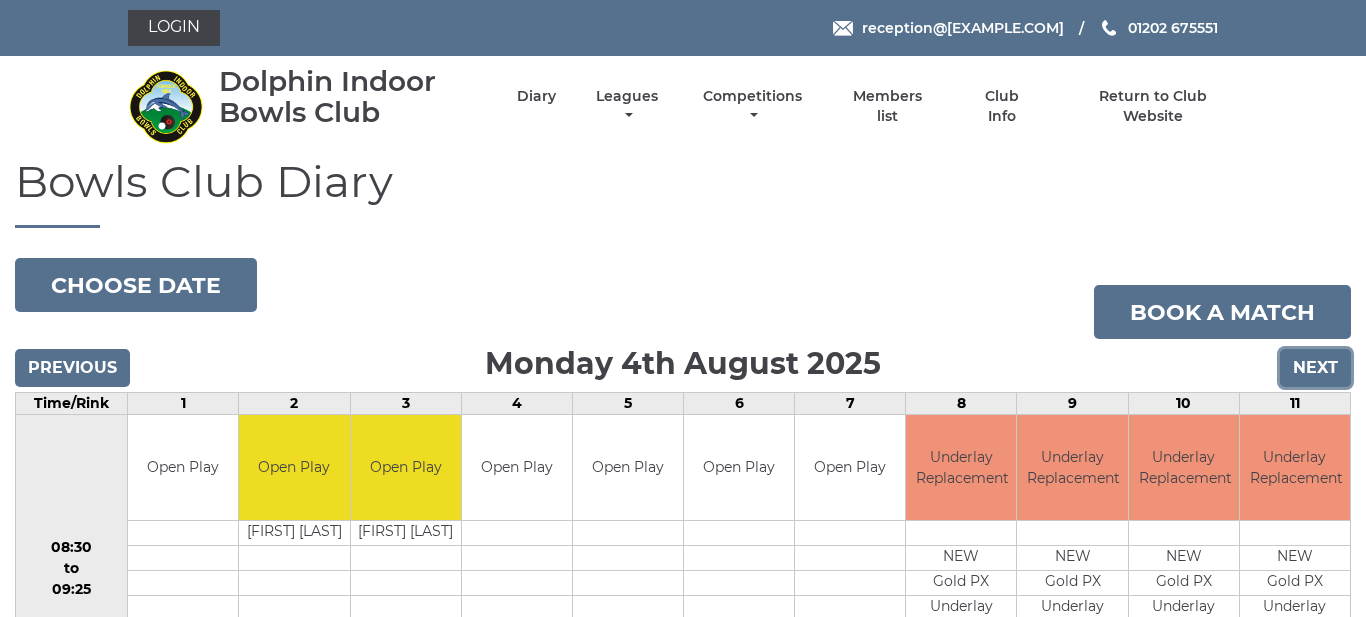 click on "Next" at bounding box center [1315, 368] 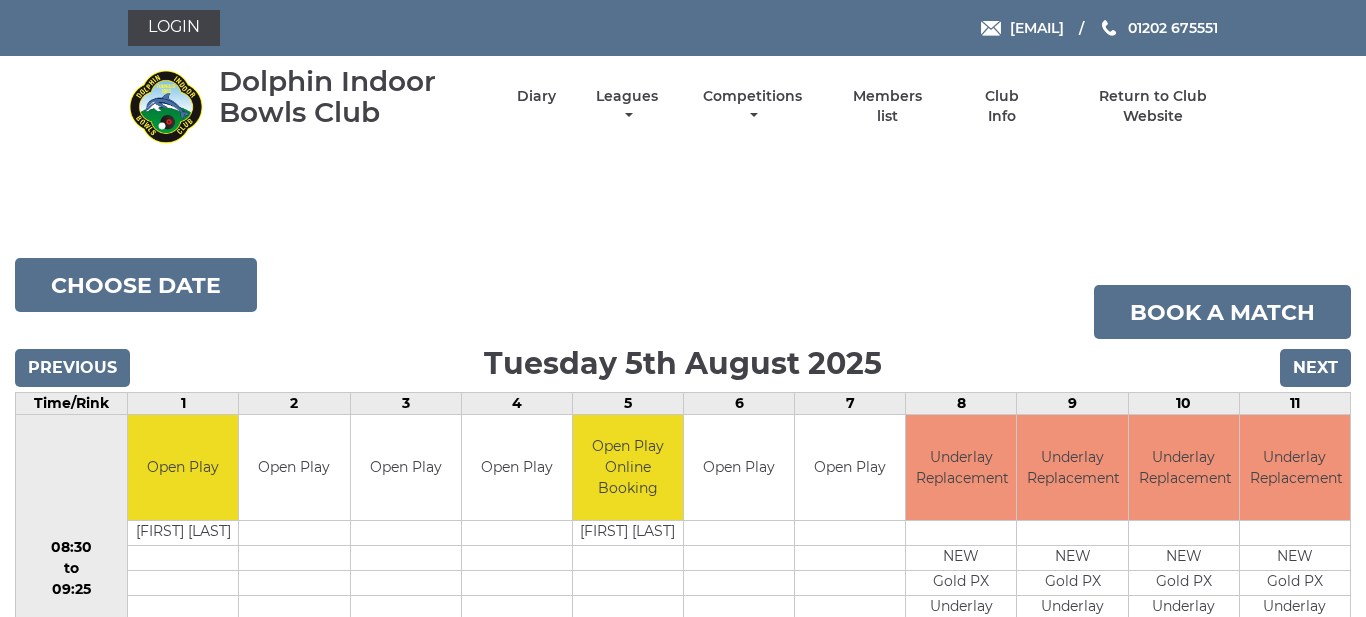 scroll, scrollTop: 0, scrollLeft: 0, axis: both 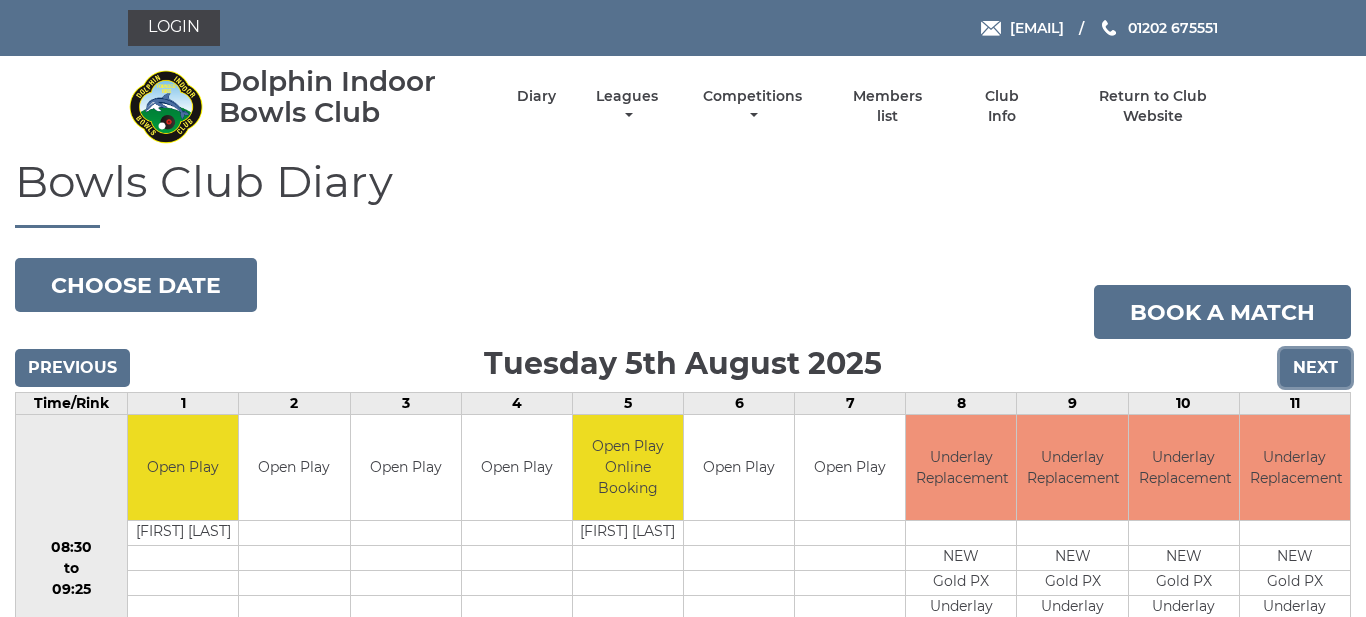 click on "Next" at bounding box center (1315, 368) 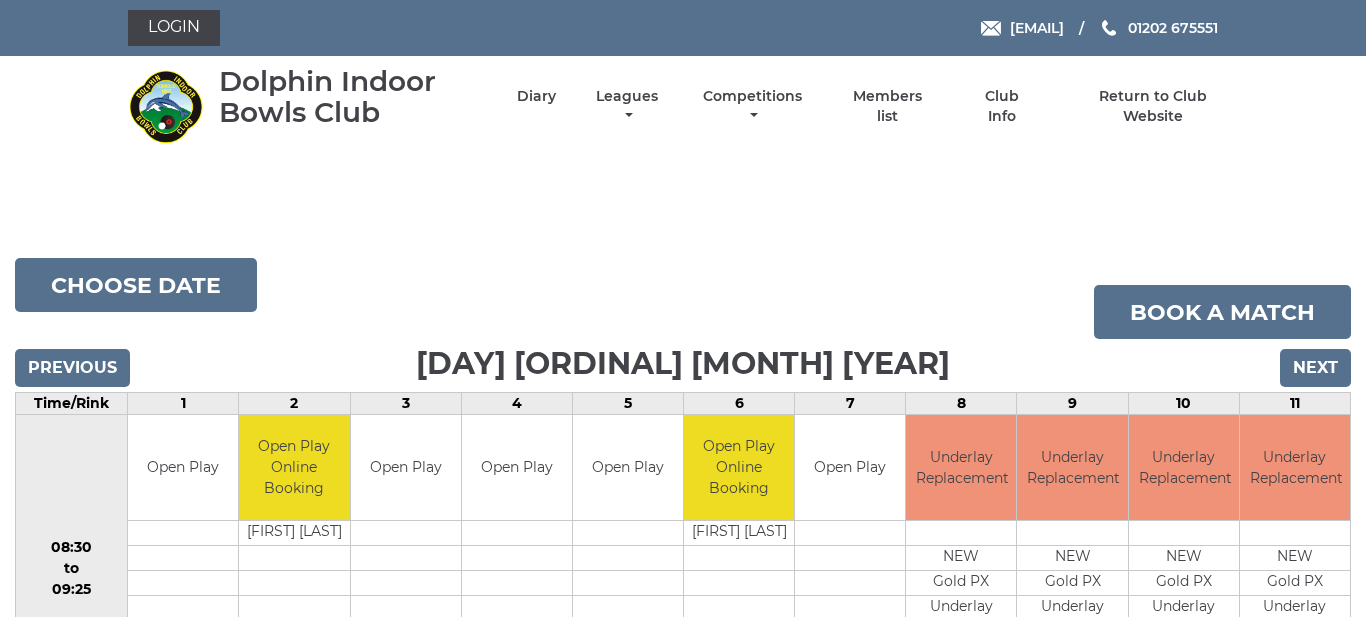 scroll, scrollTop: 0, scrollLeft: 0, axis: both 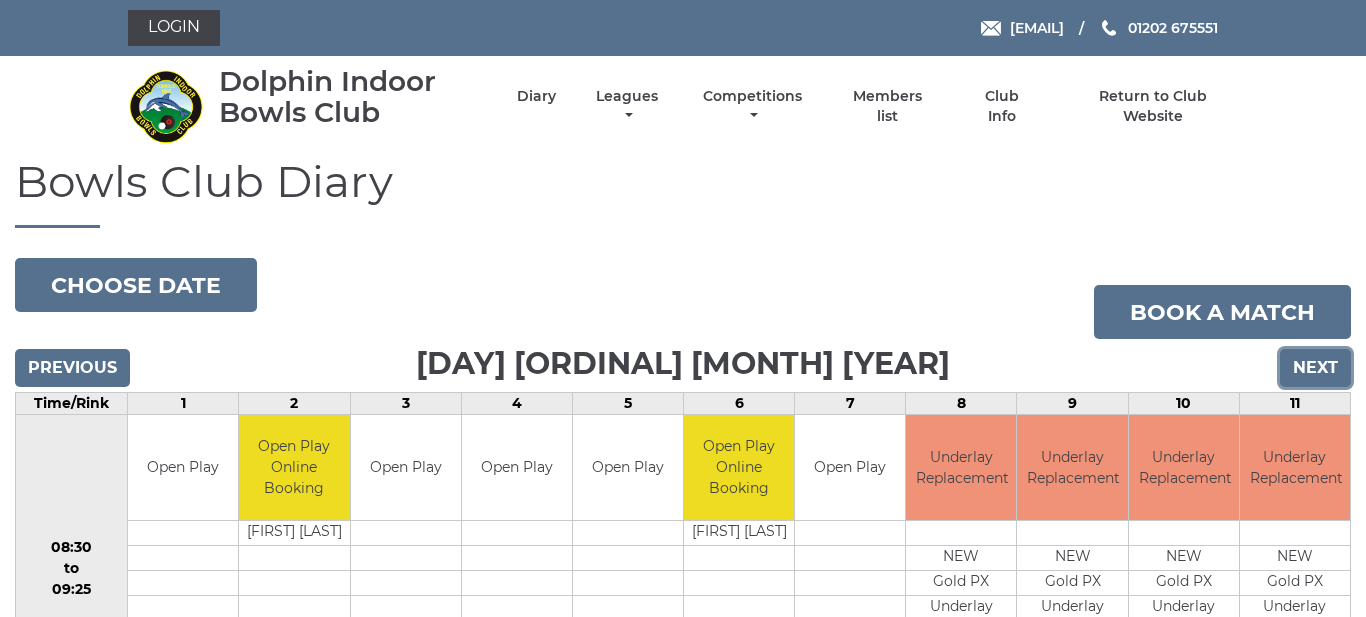 click on "Next" at bounding box center (1315, 368) 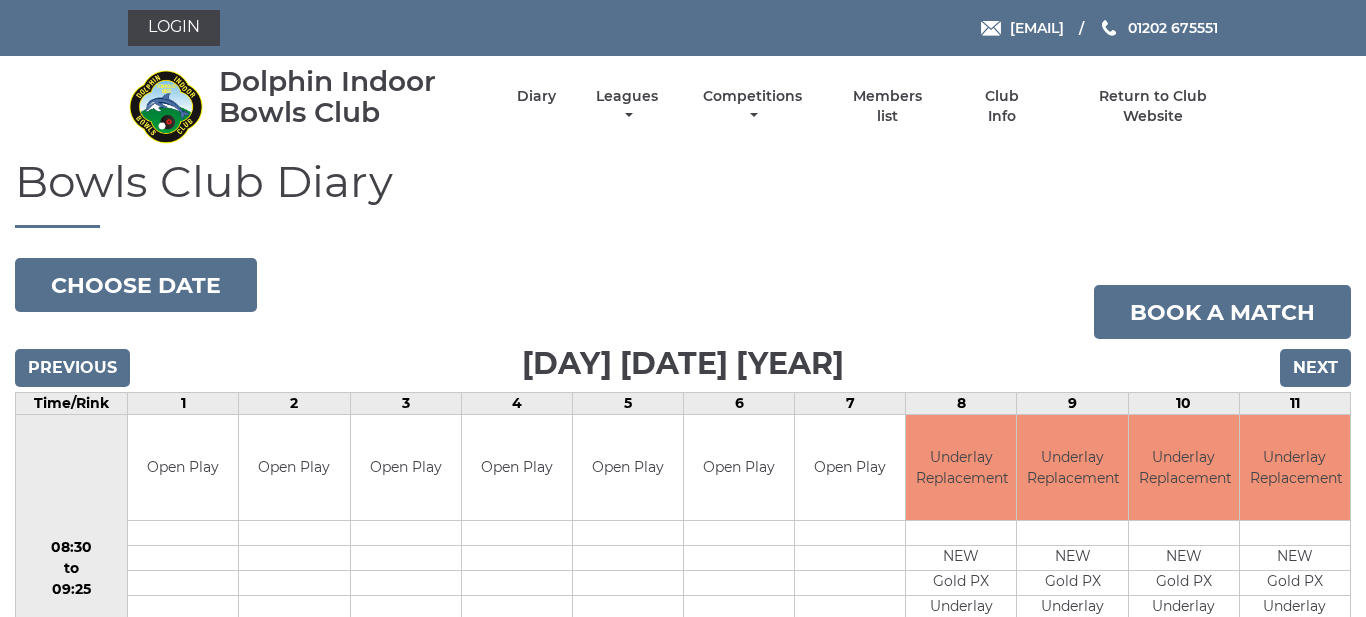 scroll, scrollTop: 0, scrollLeft: 0, axis: both 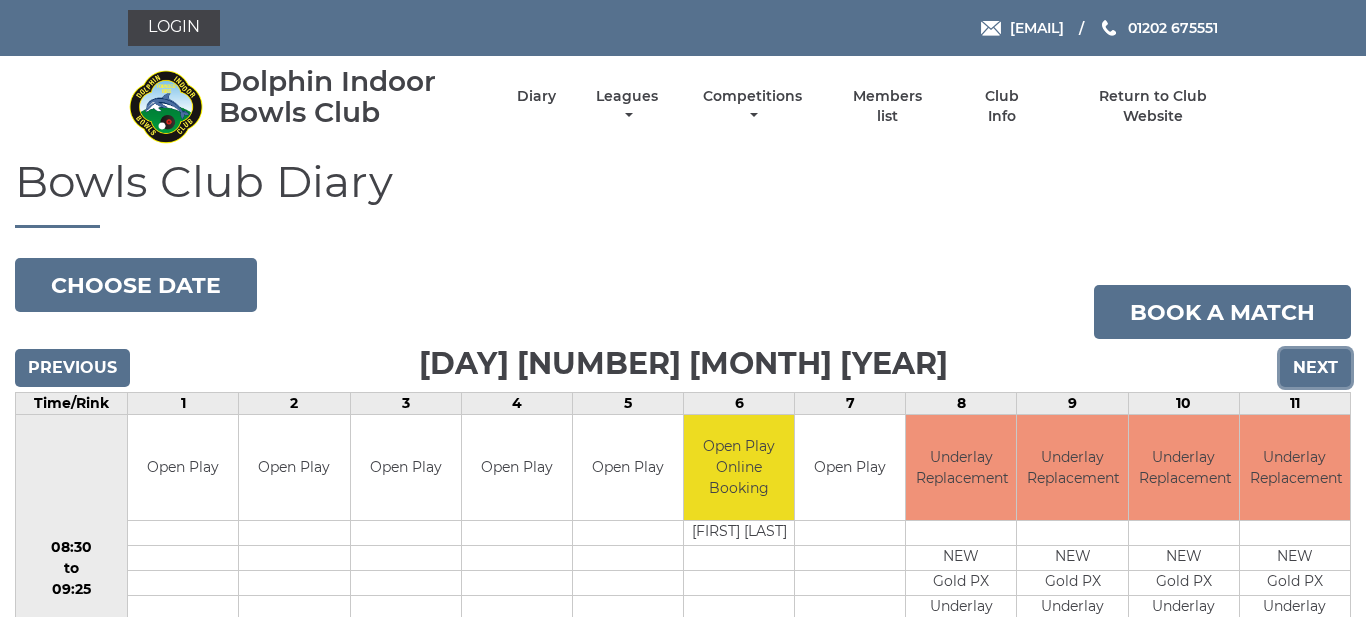 click on "Next" at bounding box center [1315, 368] 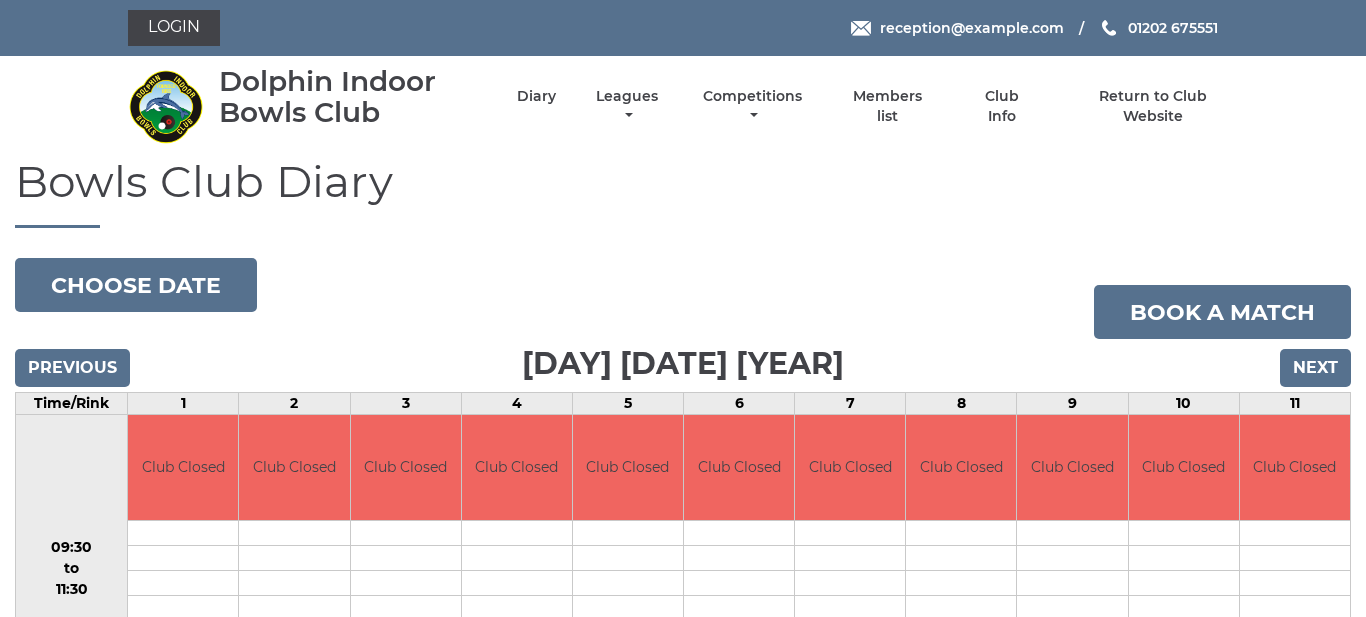 scroll, scrollTop: 0, scrollLeft: 0, axis: both 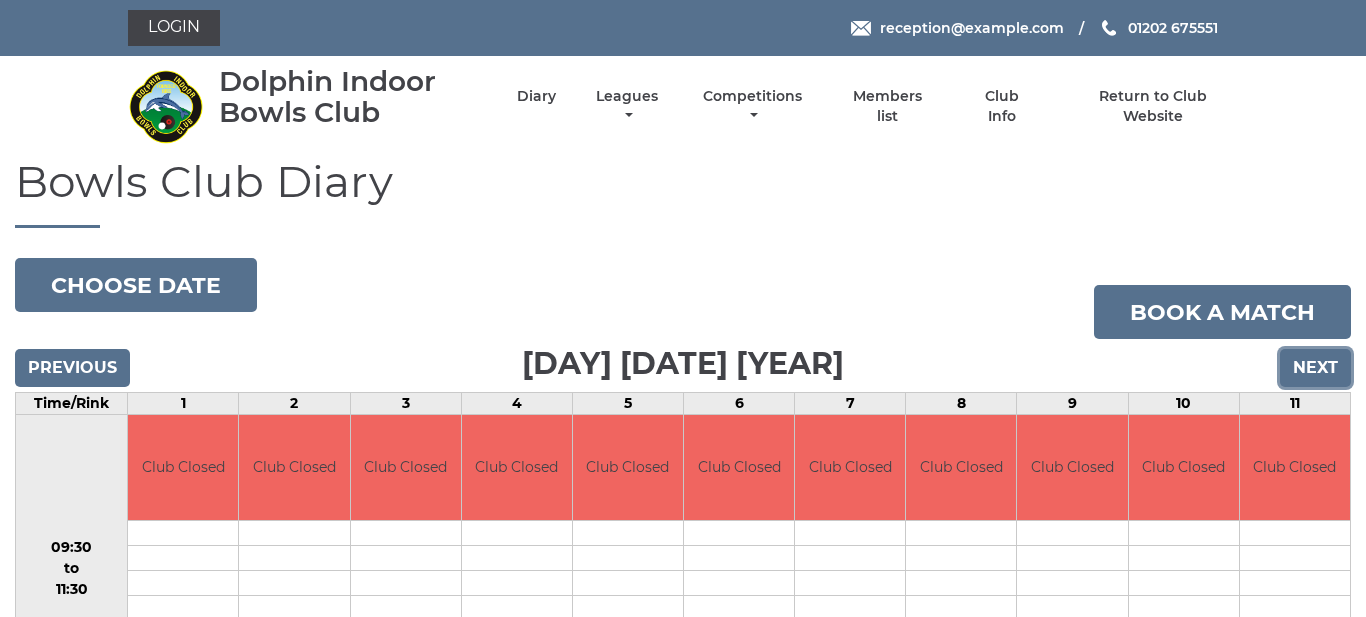 click on "Next" at bounding box center [1315, 368] 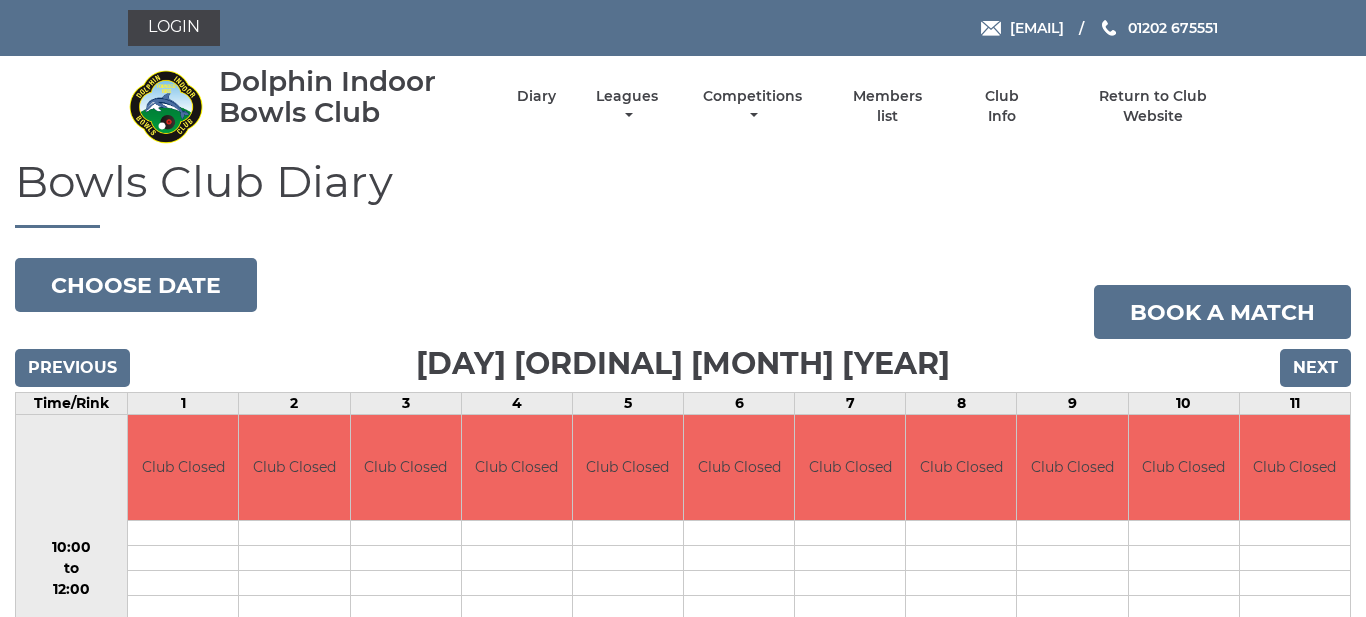 scroll, scrollTop: 0, scrollLeft: 0, axis: both 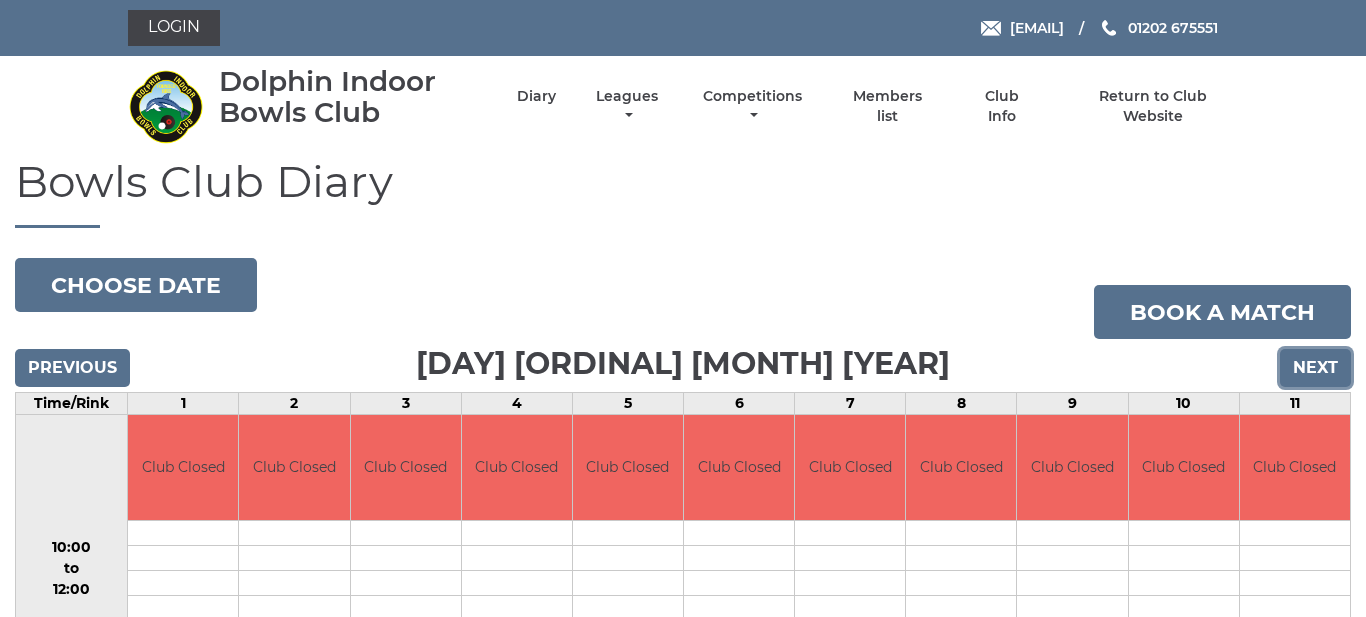 click on "Next" at bounding box center [1315, 368] 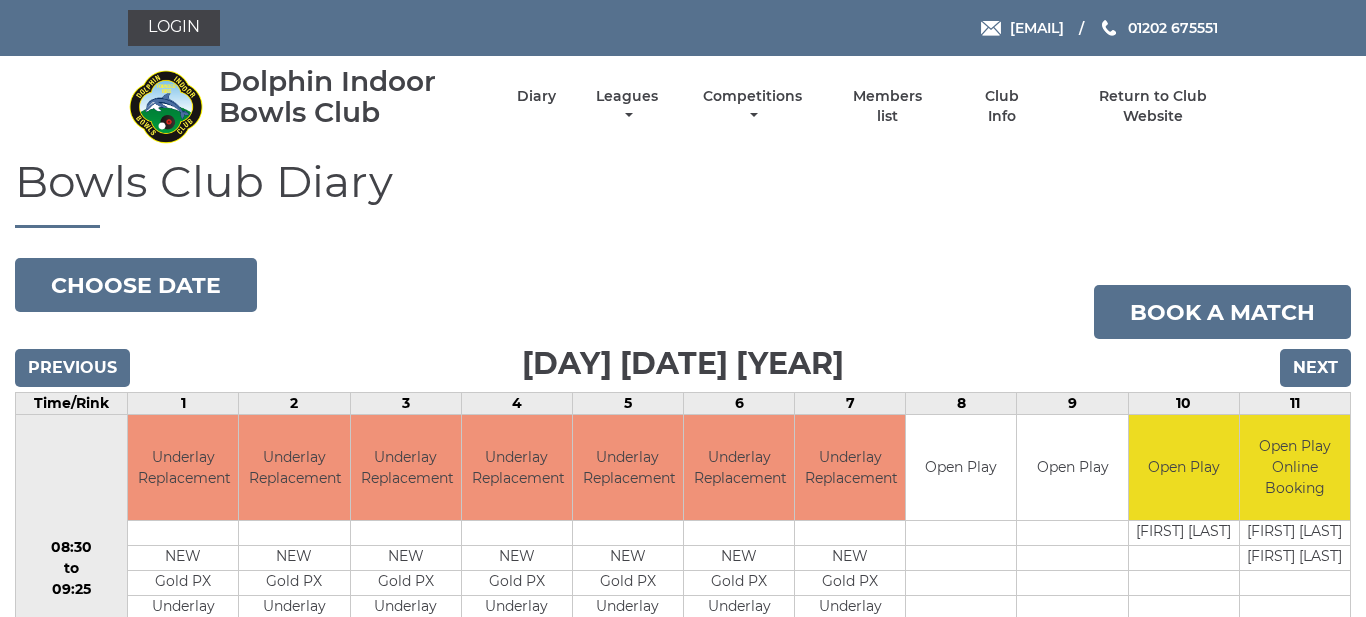 scroll, scrollTop: 0, scrollLeft: 0, axis: both 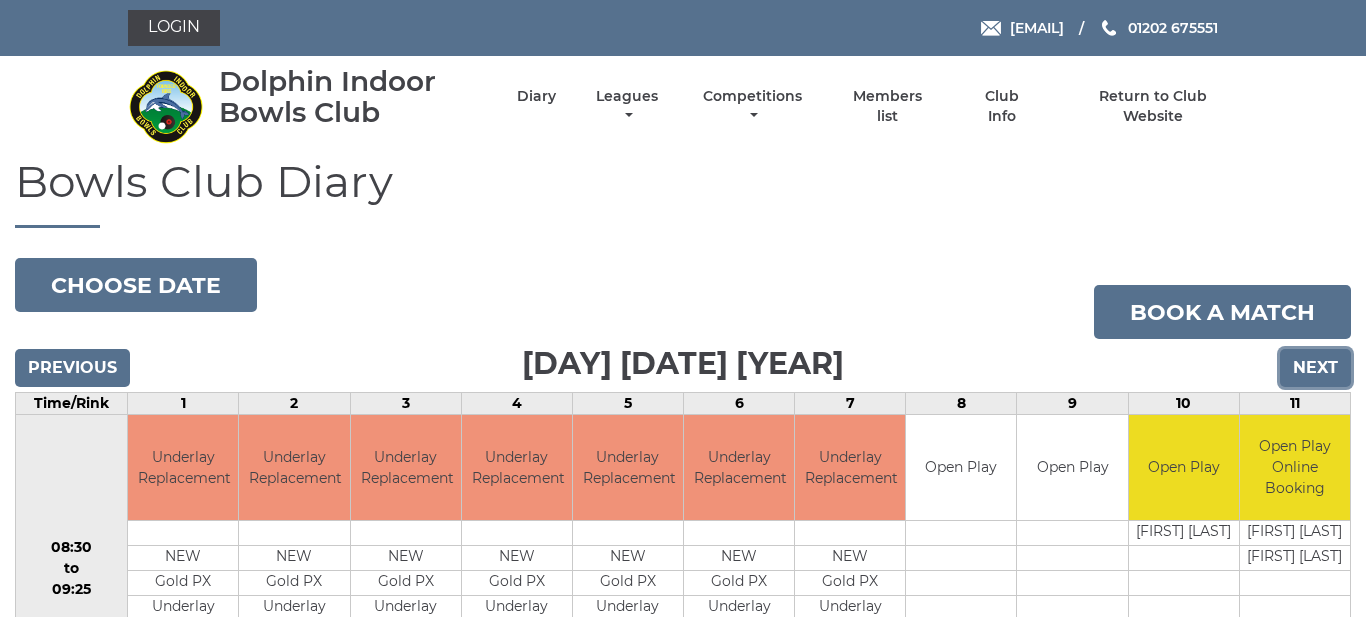 click on "Next" at bounding box center (1315, 368) 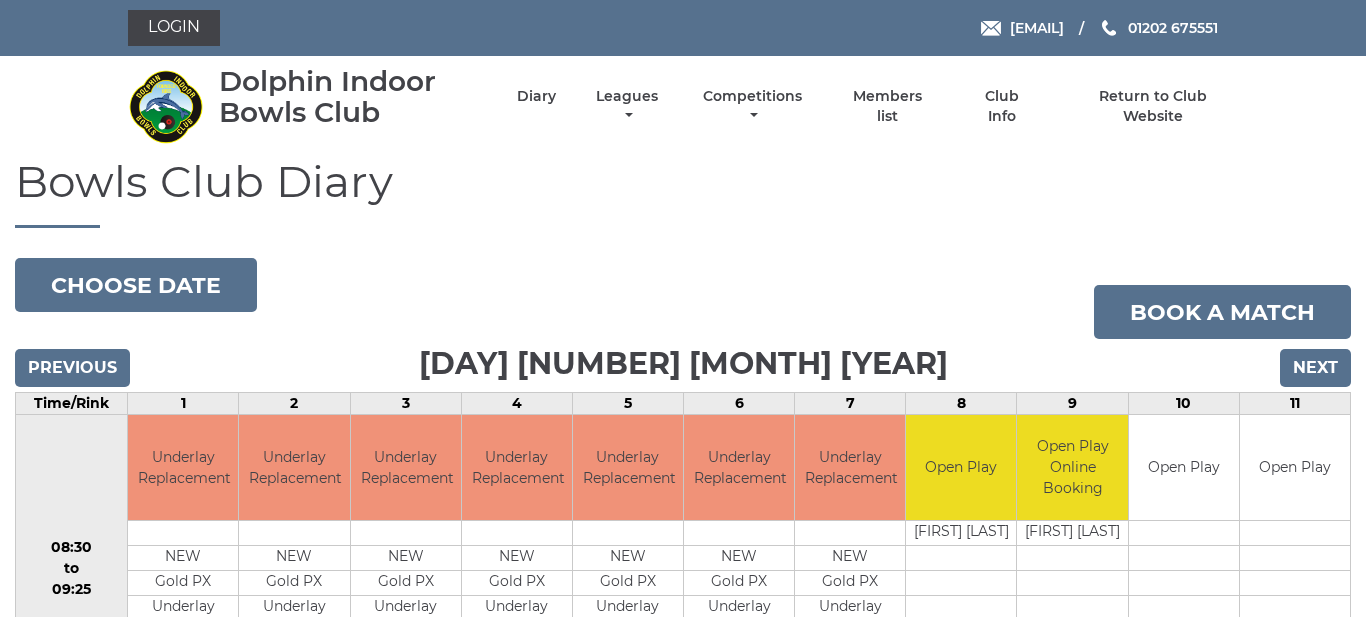 scroll, scrollTop: 0, scrollLeft: 0, axis: both 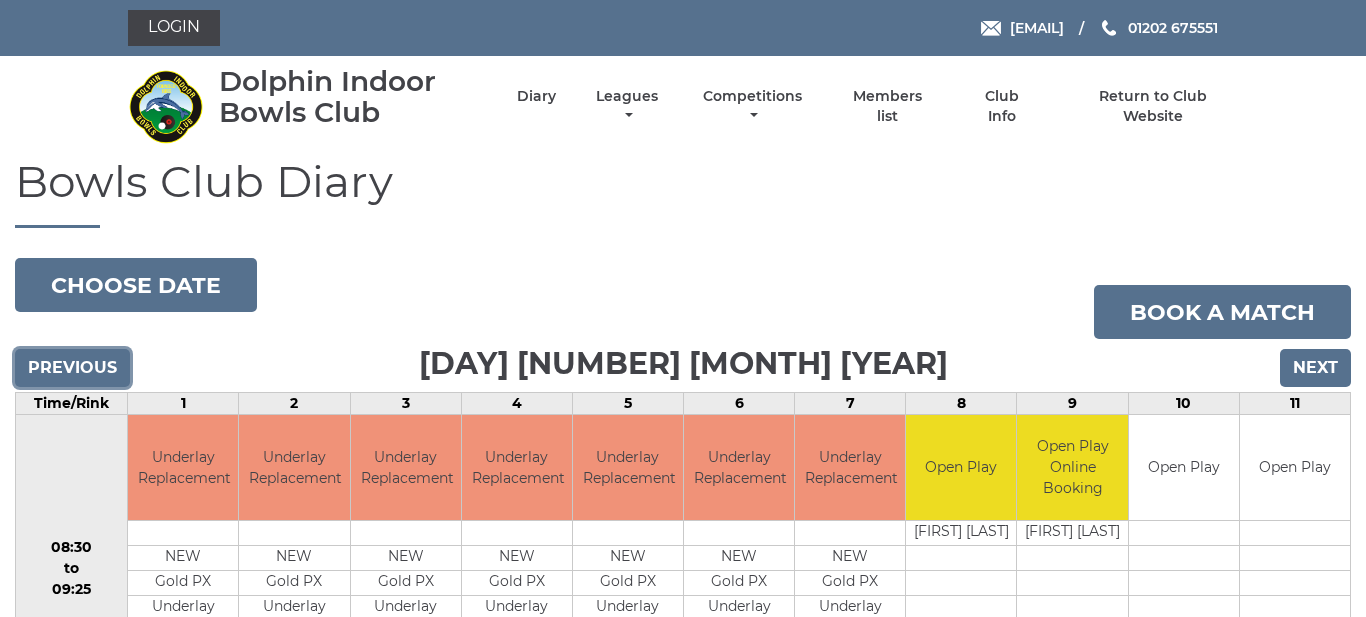click on "Previous" at bounding box center (72, 368) 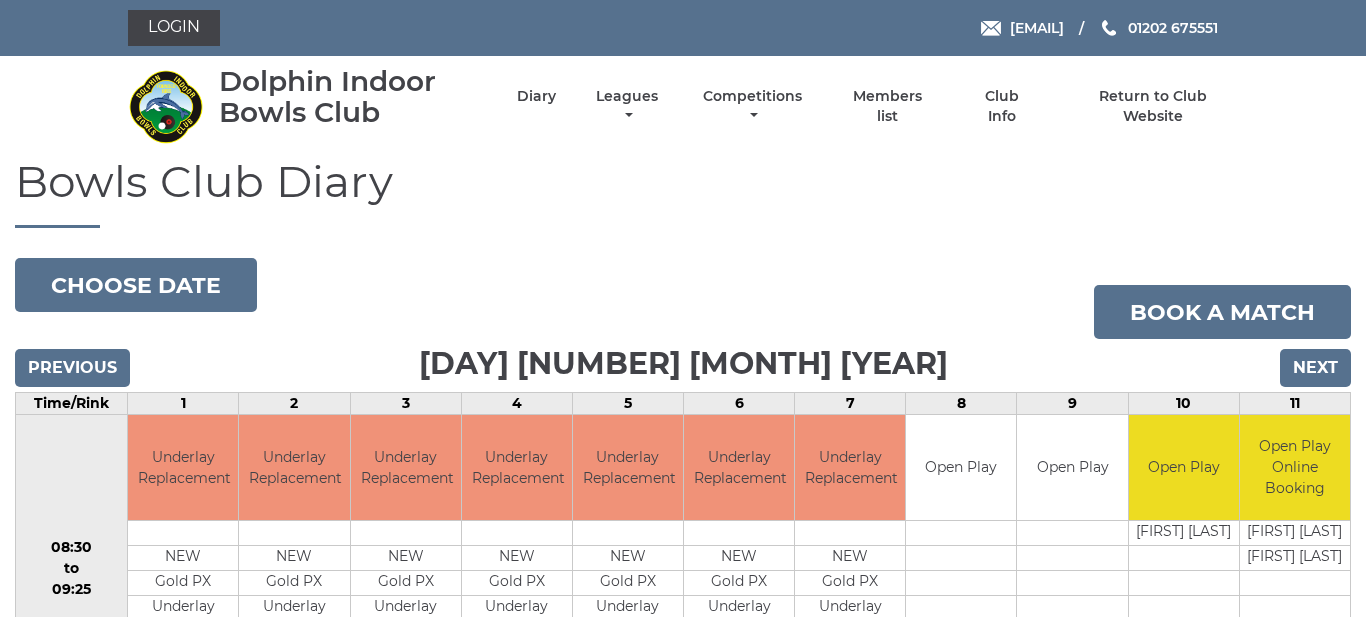 click on "Previous" at bounding box center (72, 368) 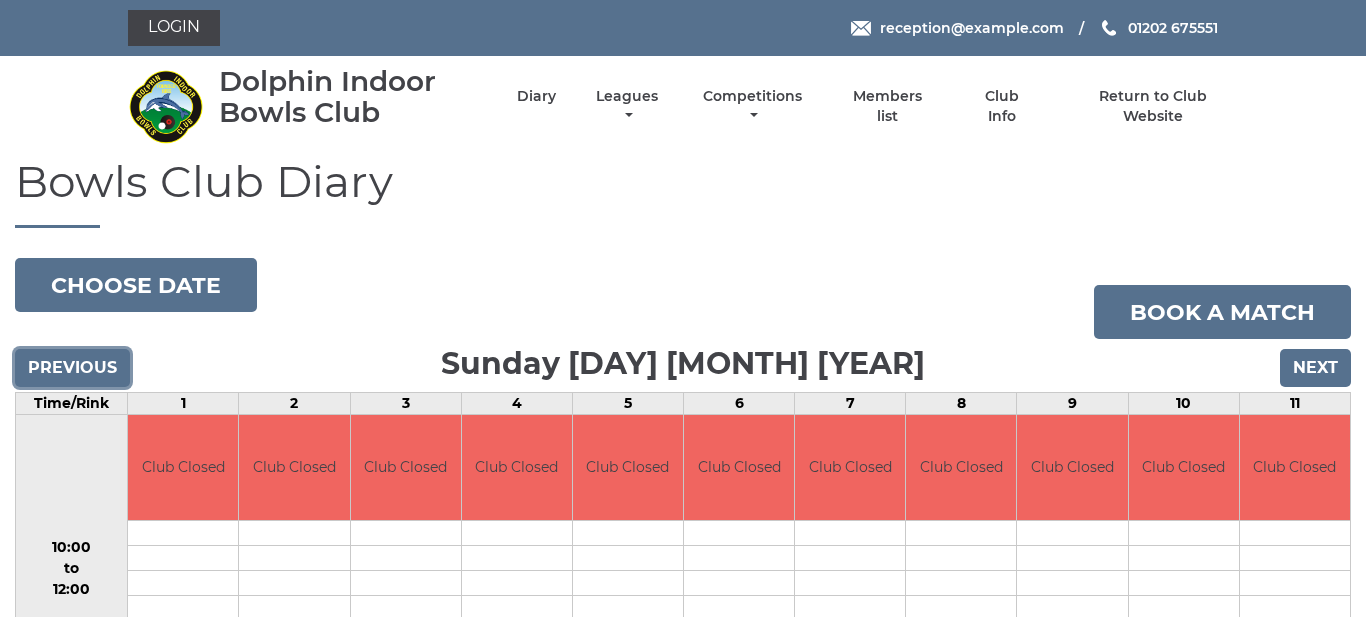 scroll, scrollTop: 0, scrollLeft: 0, axis: both 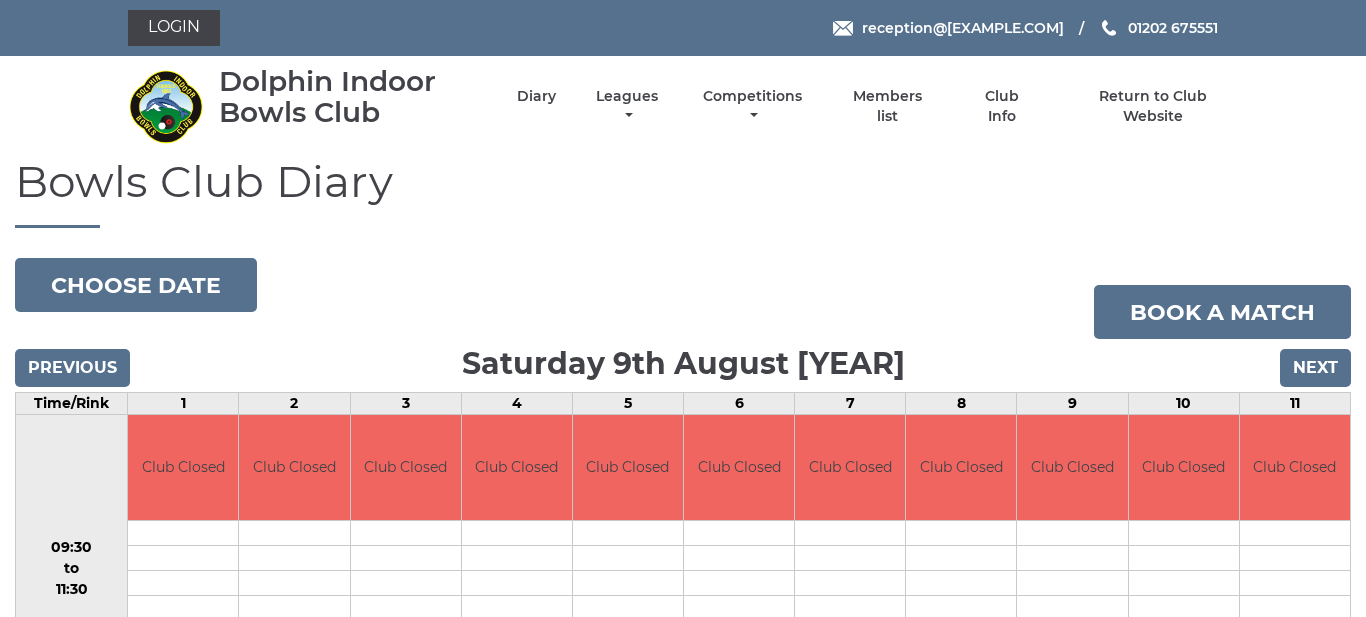 click on "Bowls Club Diary
[DATE]
Choose date
Book a match
Saturday 9th August [YEAR]
Previous
Next
Time/Rink
1
2
3
4
5
6
7
8
9
10
11
09:30 to 11:30" at bounding box center (683, 592) 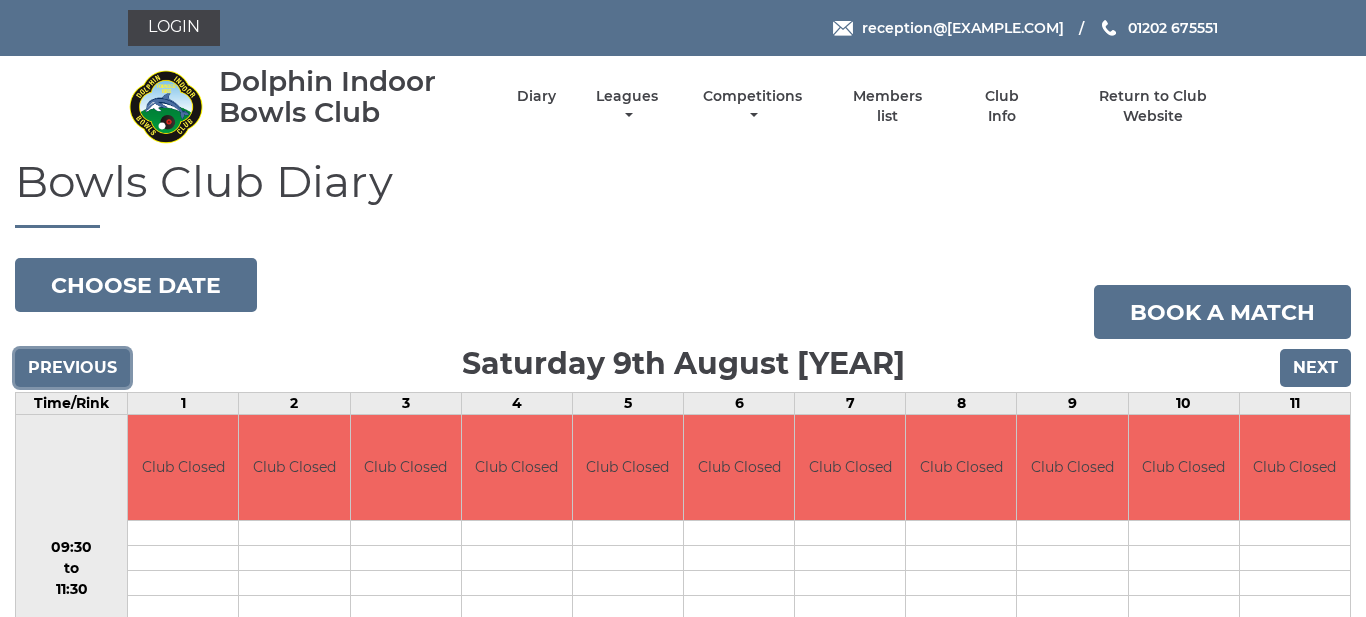 click on "Previous" at bounding box center (72, 368) 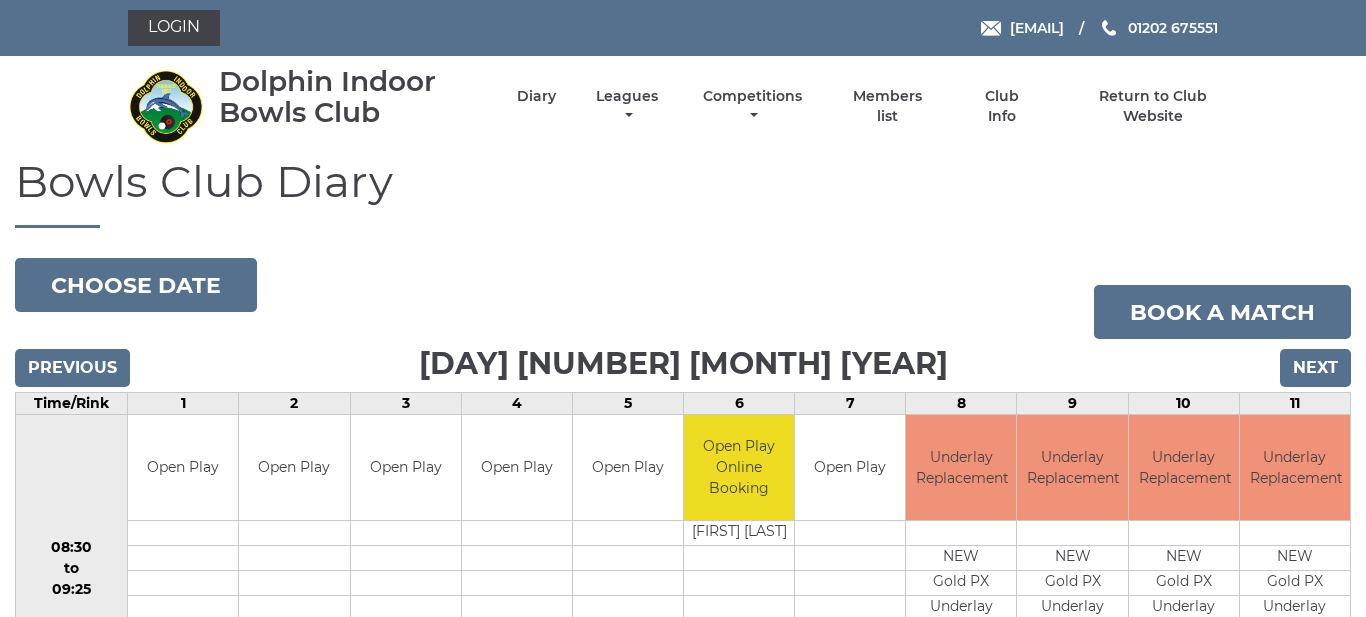 scroll, scrollTop: 0, scrollLeft: 0, axis: both 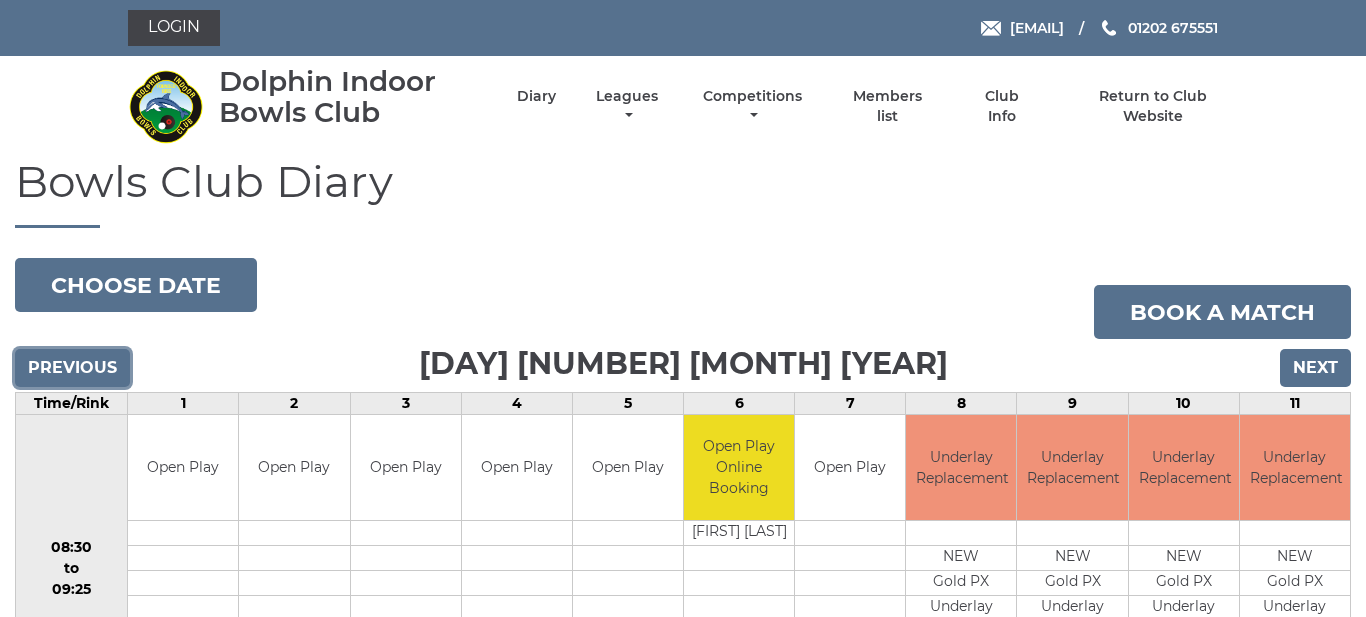 click on "Previous" at bounding box center [72, 368] 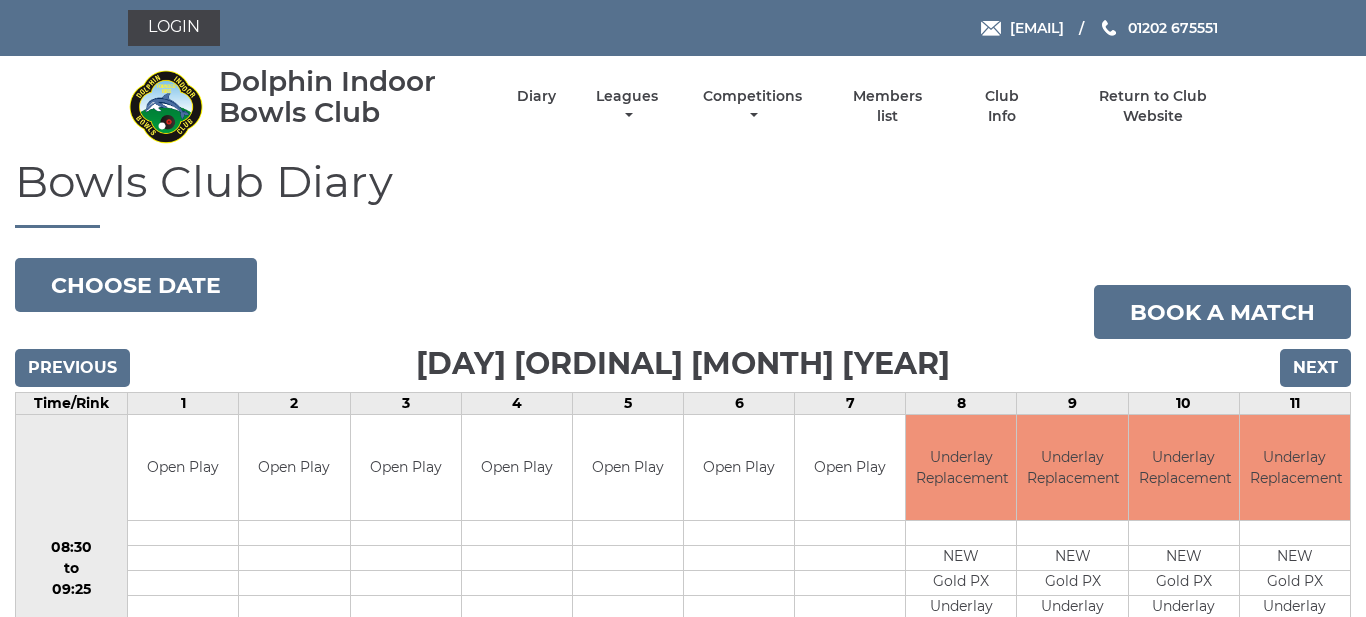 scroll, scrollTop: 0, scrollLeft: 0, axis: both 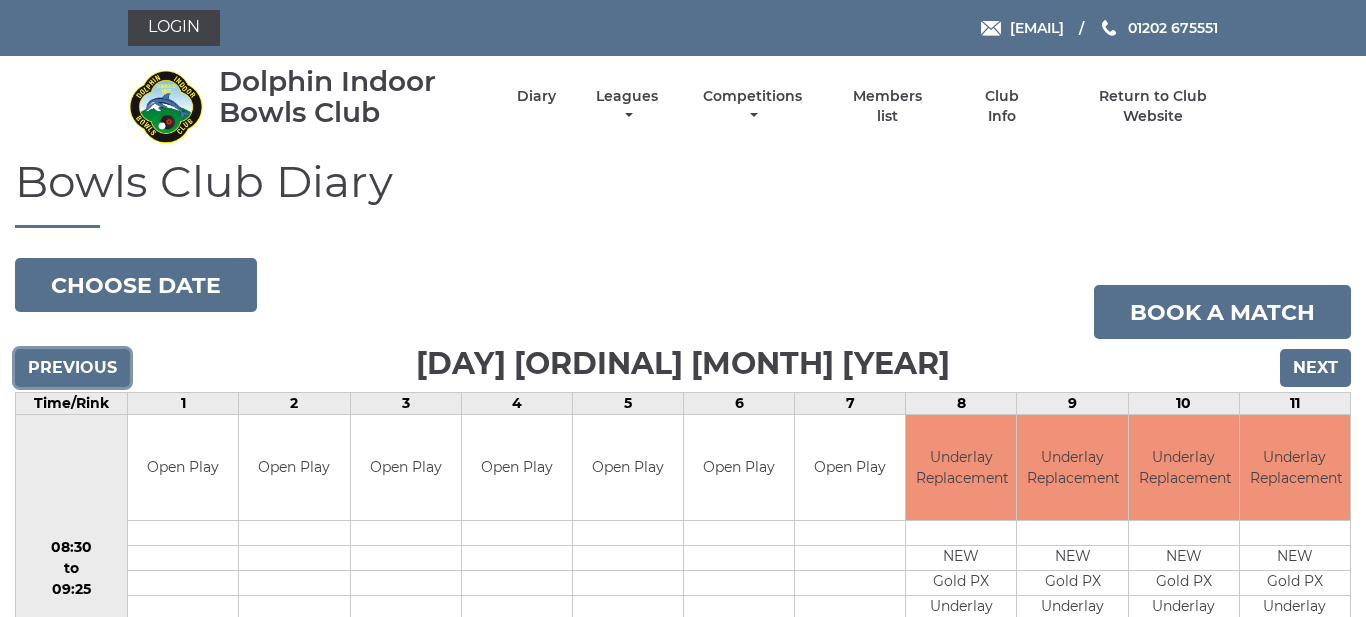 click on "Previous" at bounding box center [72, 368] 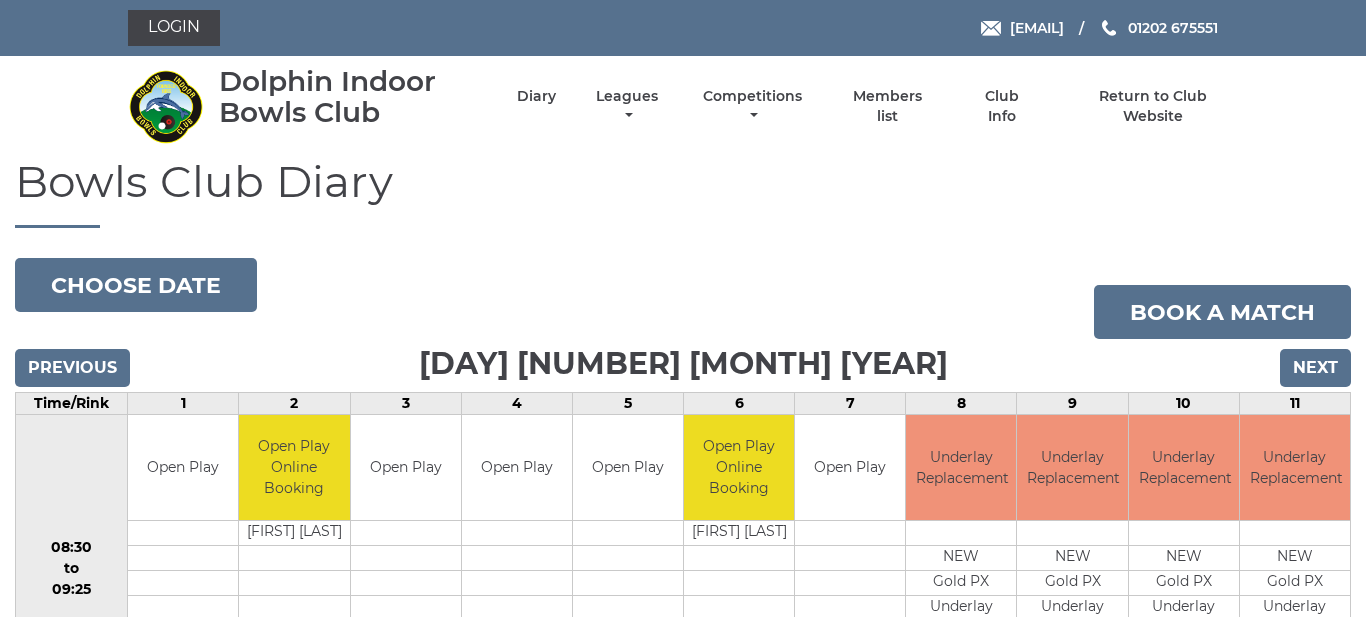 scroll, scrollTop: 0, scrollLeft: 0, axis: both 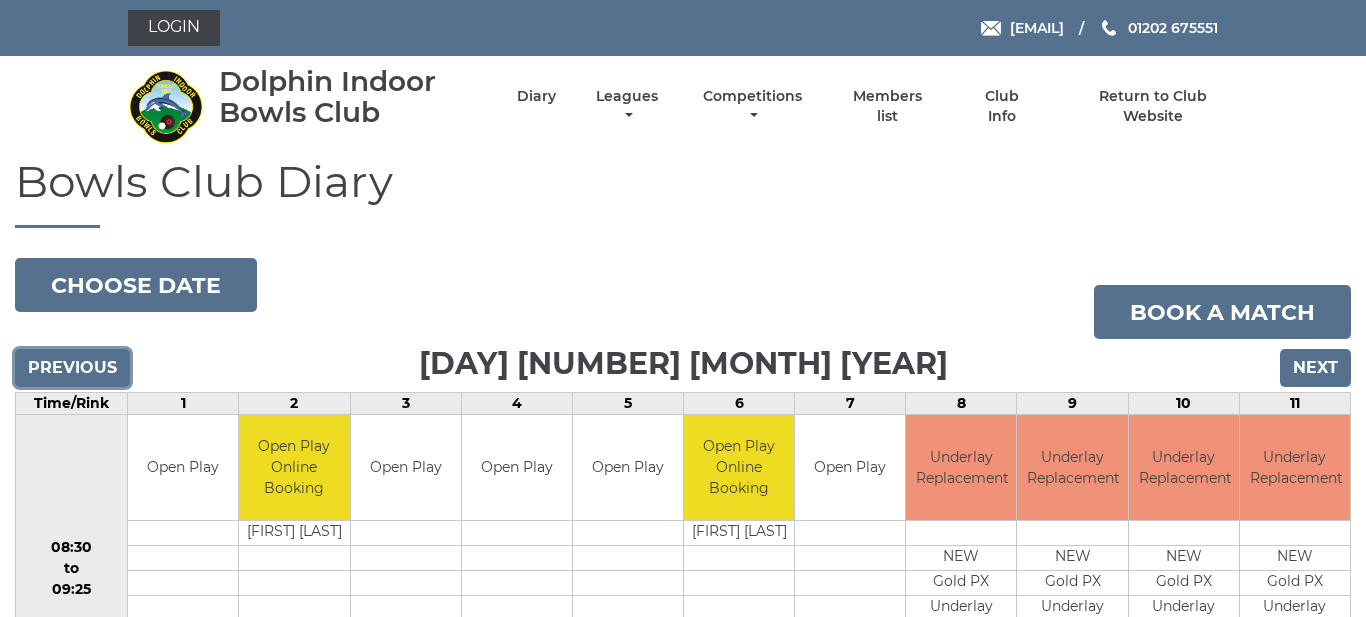 click on "Previous" at bounding box center [72, 368] 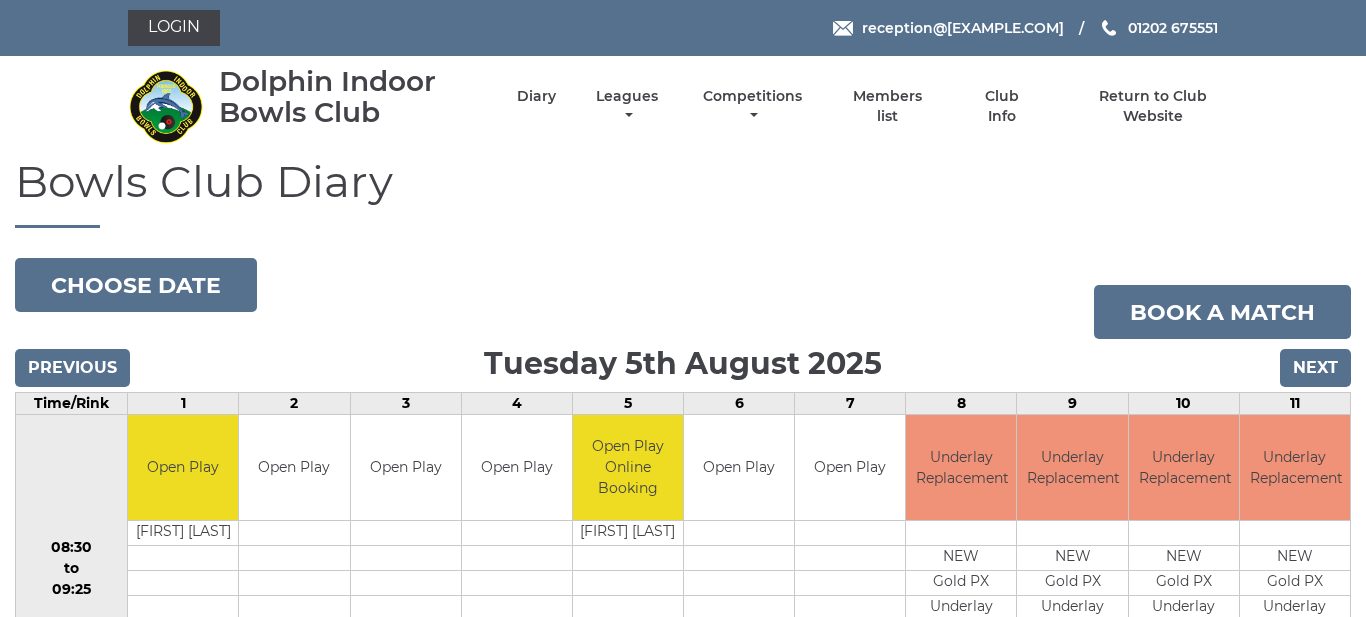 scroll, scrollTop: 0, scrollLeft: 0, axis: both 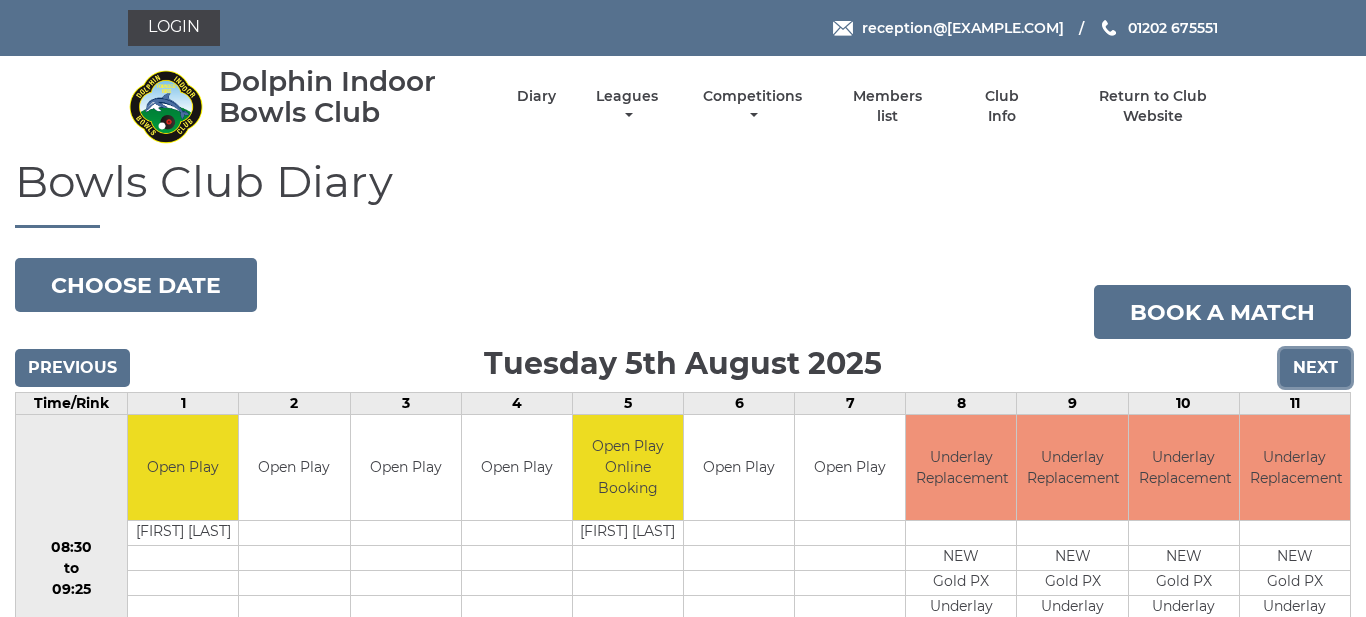 drag, startPoint x: 1317, startPoint y: 368, endPoint x: 1328, endPoint y: 415, distance: 48.270073 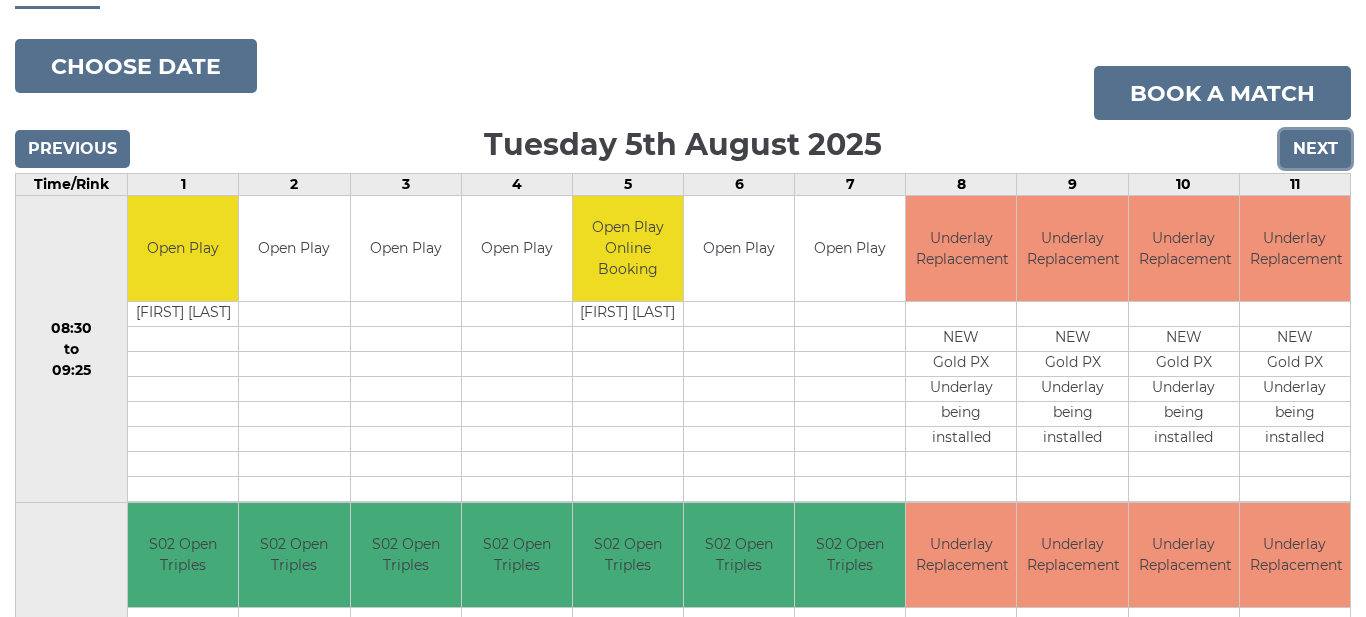 scroll, scrollTop: 216, scrollLeft: 0, axis: vertical 